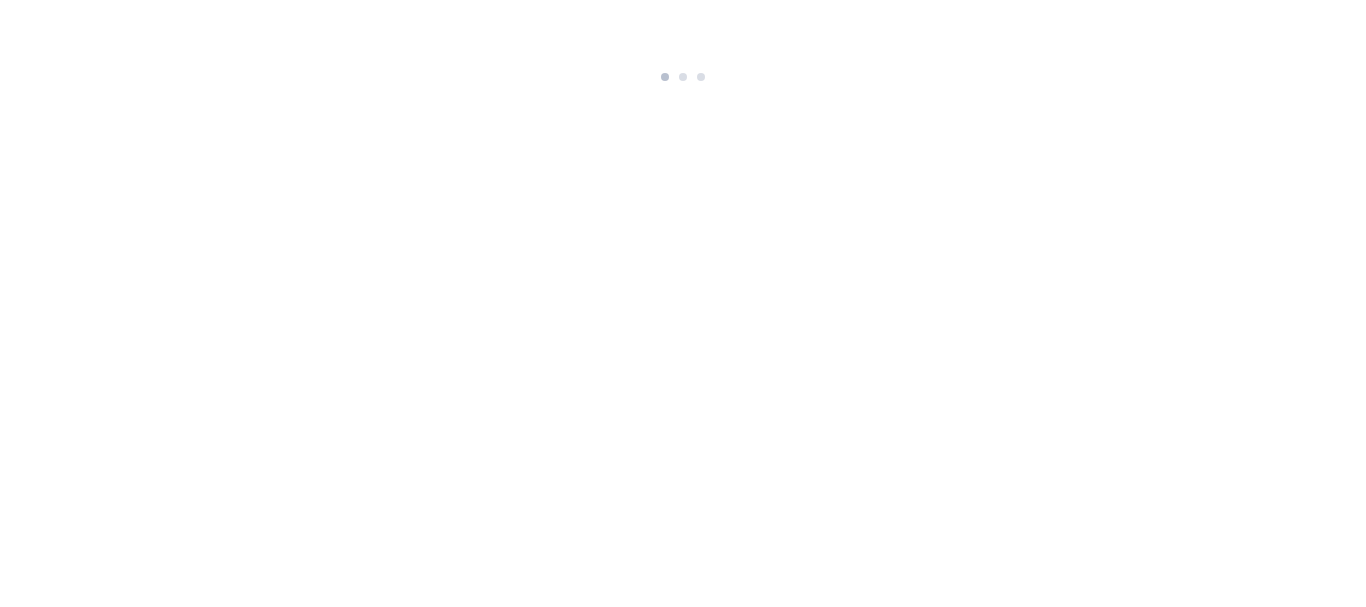 scroll, scrollTop: 0, scrollLeft: 0, axis: both 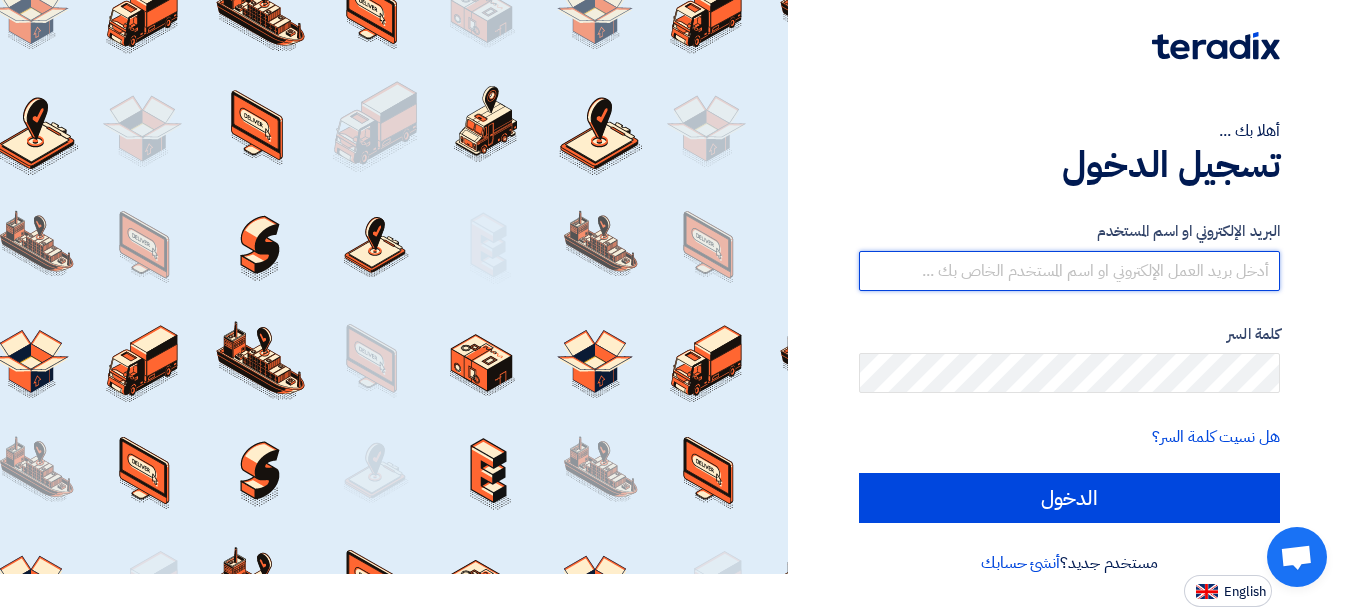 type on "[EMAIL]" 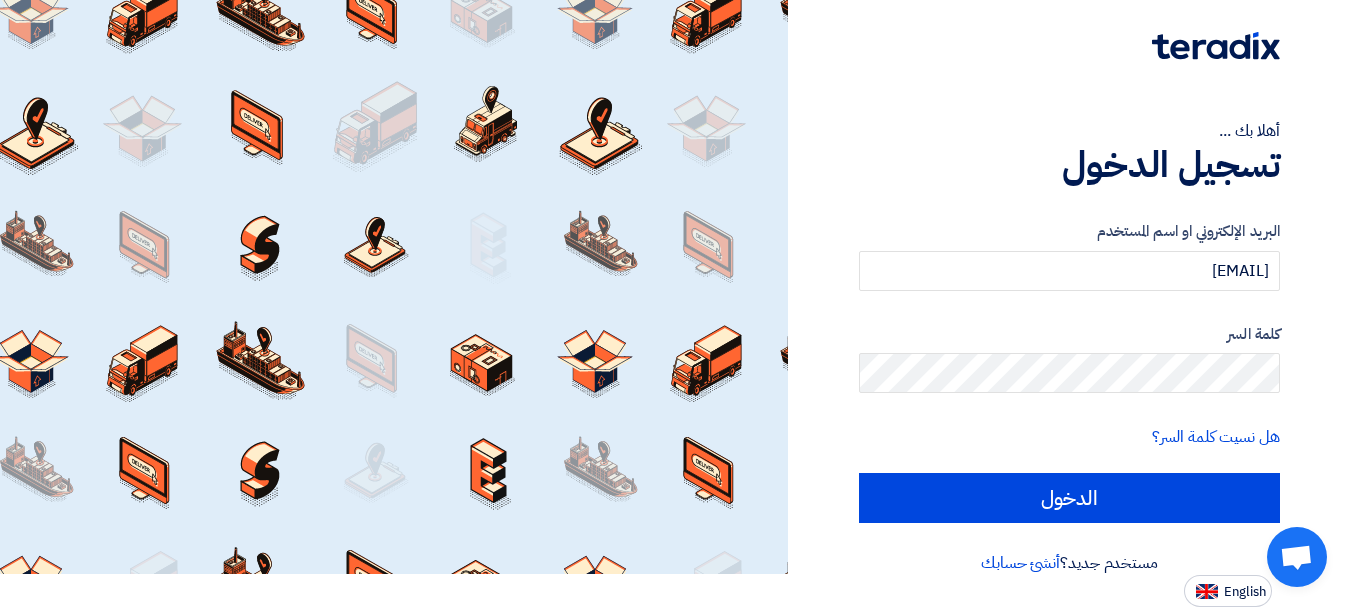 click on "أهلا بك ...
تسجيل الدخول
البريد الإلكتروني او اسم المستخدم
[EMAIL]
كلمة السر
هل نسيت كلمة السر؟
الدخول
مستخدم جديد؟
أنشئ حسابك
English" 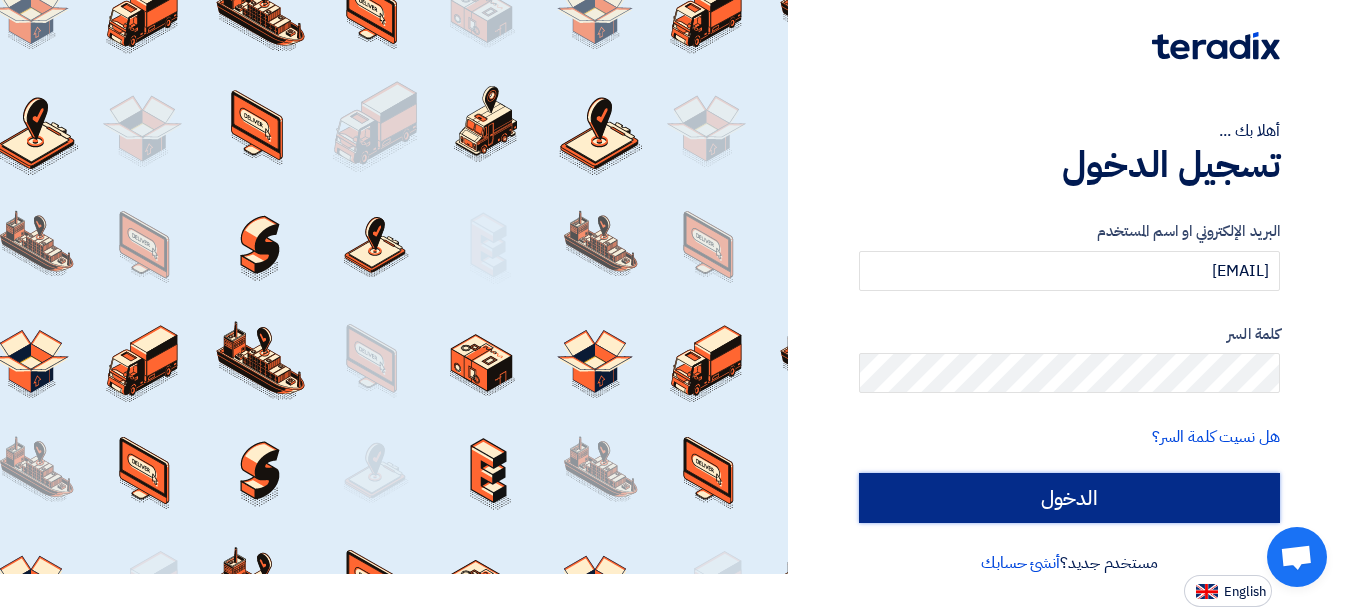 click on "الدخول" 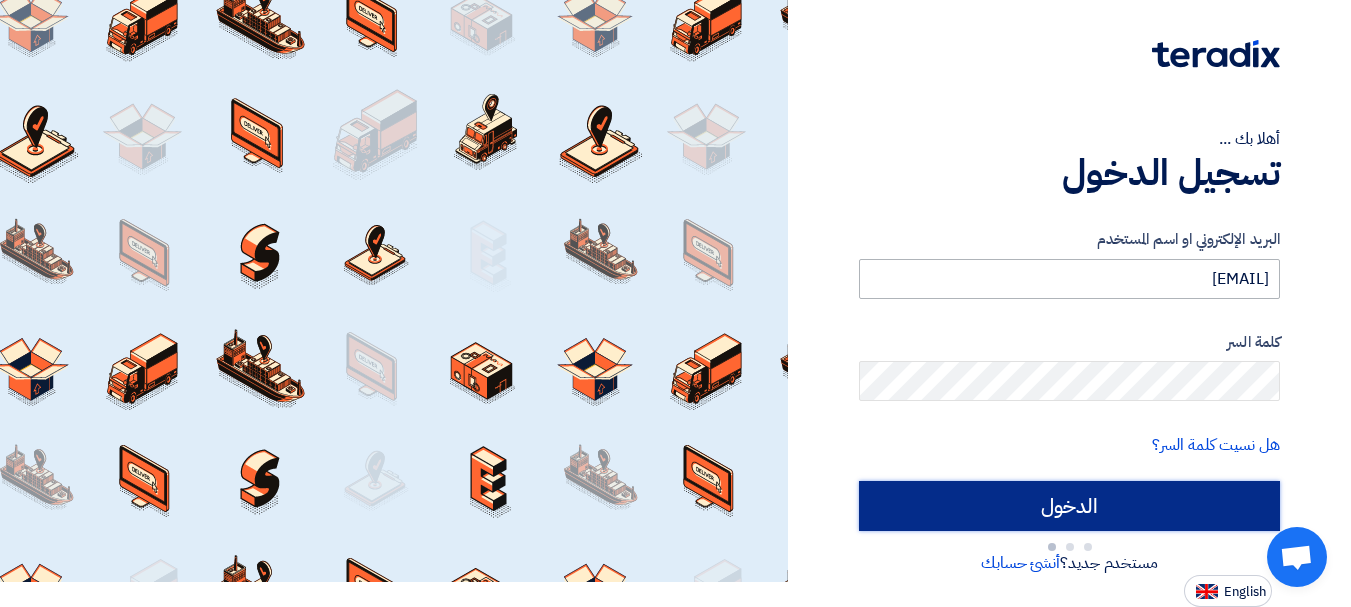 scroll, scrollTop: 33, scrollLeft: 0, axis: vertical 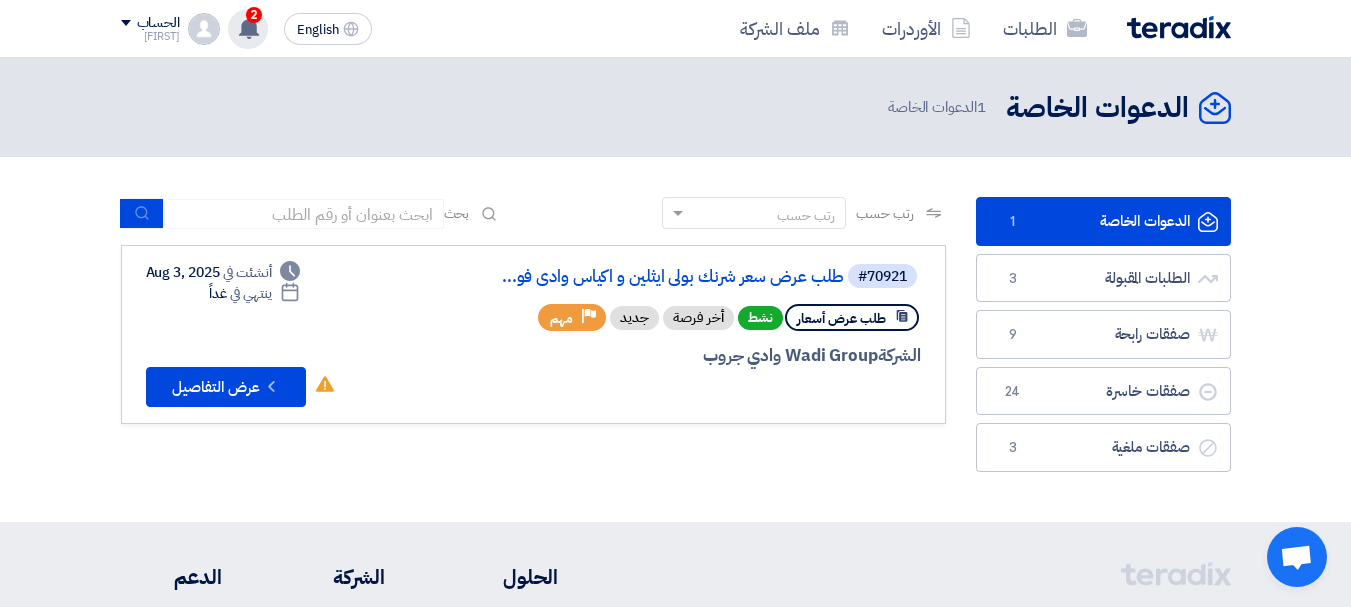 drag, startPoint x: 258, startPoint y: 32, endPoint x: 312, endPoint y: 81, distance: 72.91776 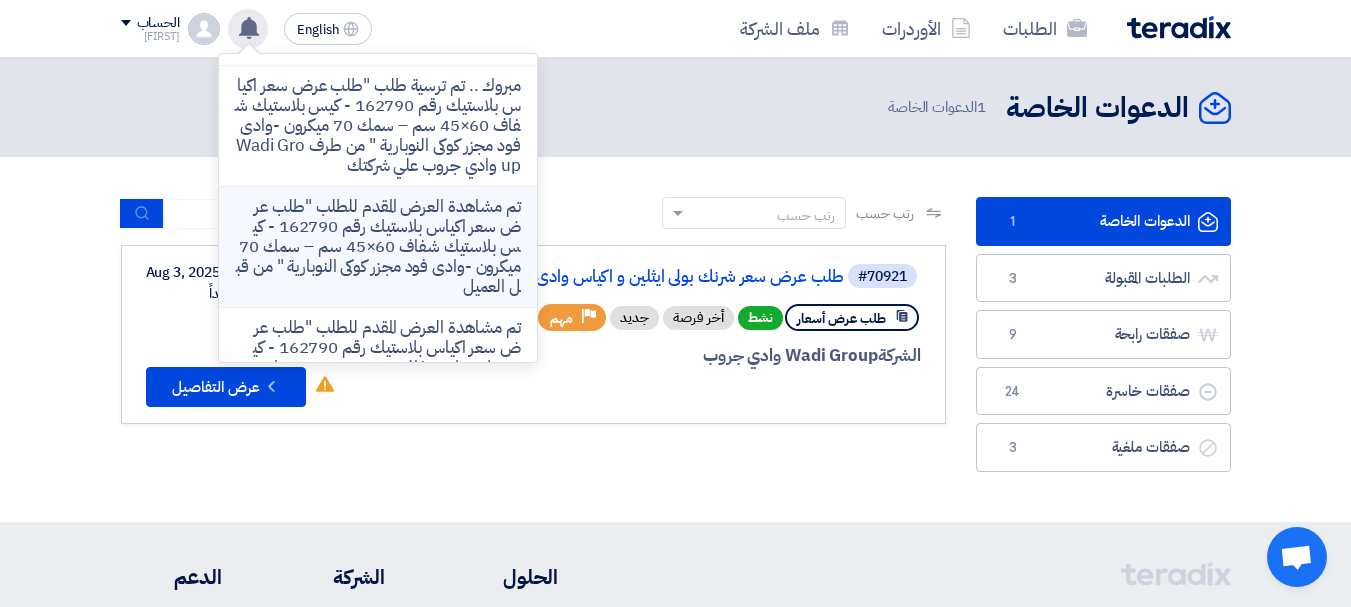 scroll, scrollTop: 0, scrollLeft: 0, axis: both 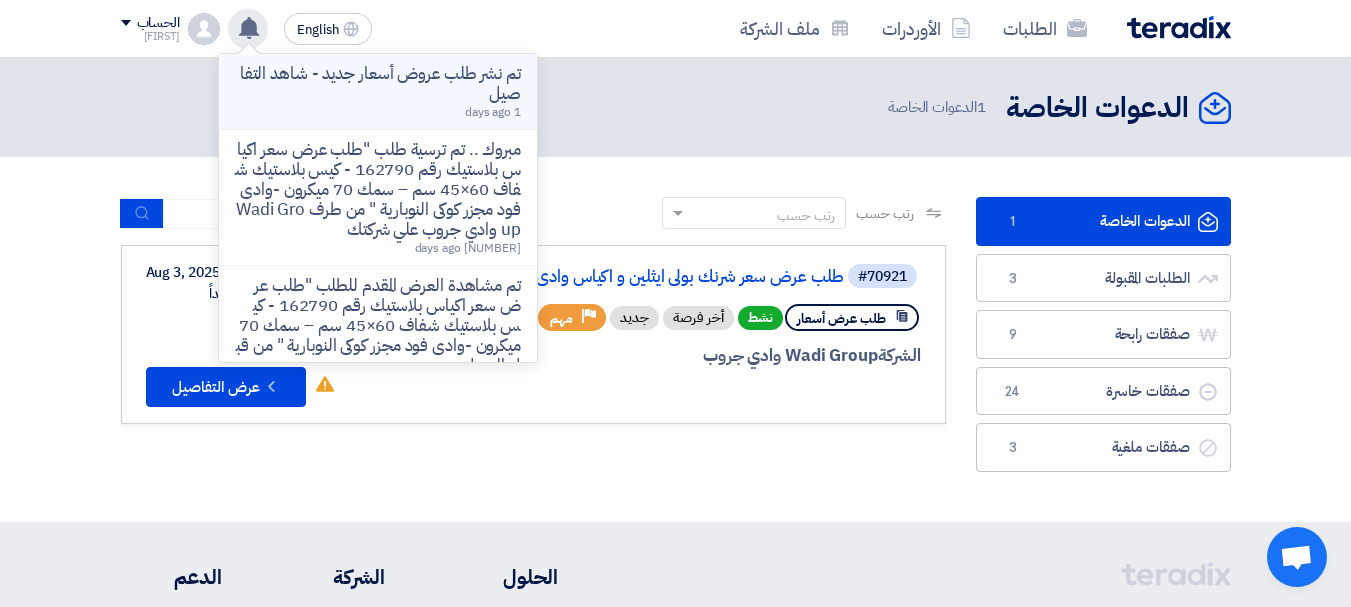 click on "تم نشر طلب عروض أسعار جديد - شاهد التفاصيل" 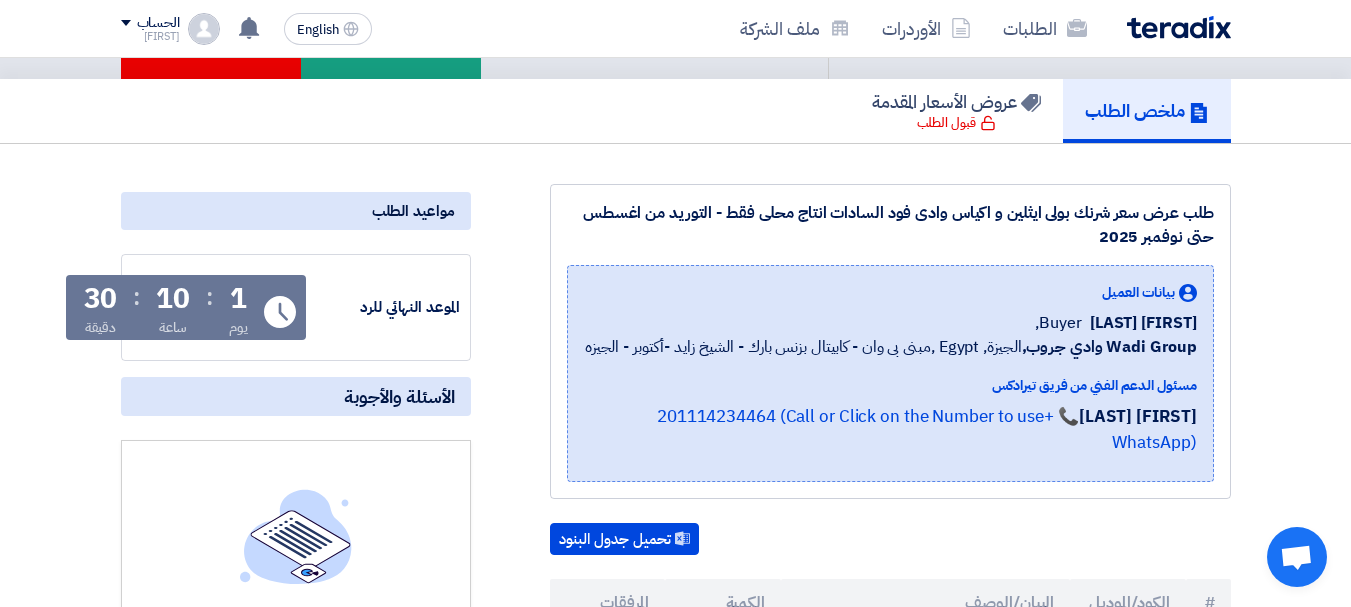 scroll, scrollTop: 0, scrollLeft: 0, axis: both 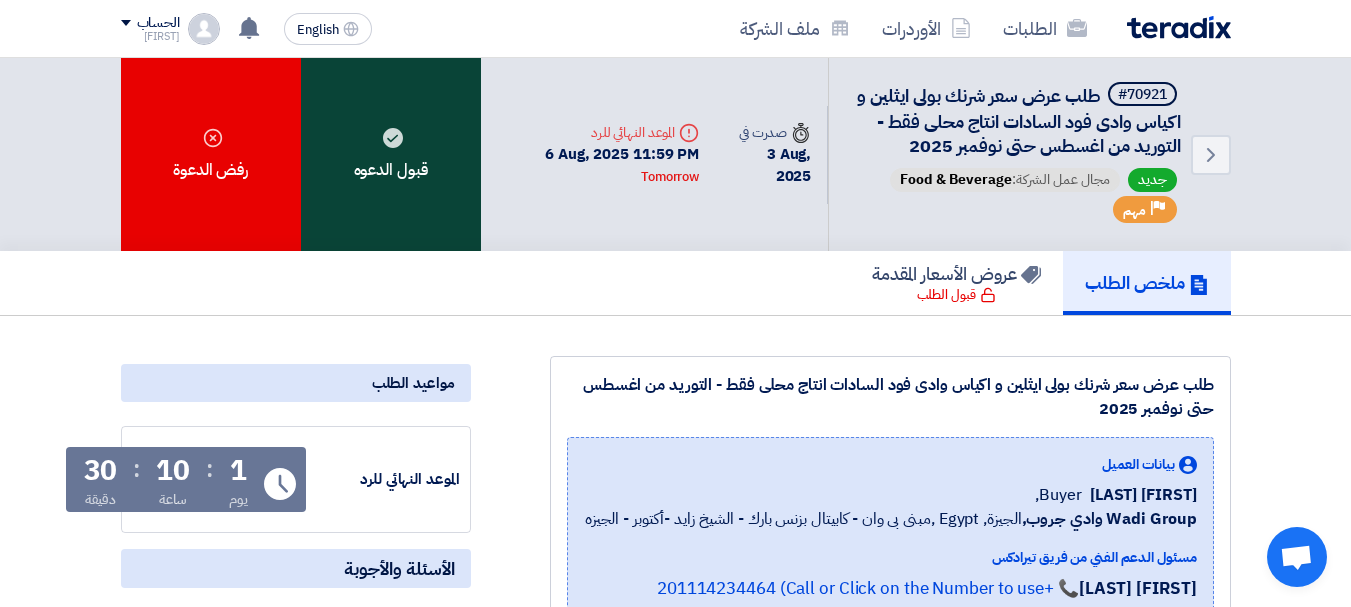 click on "قبول الدعوه" 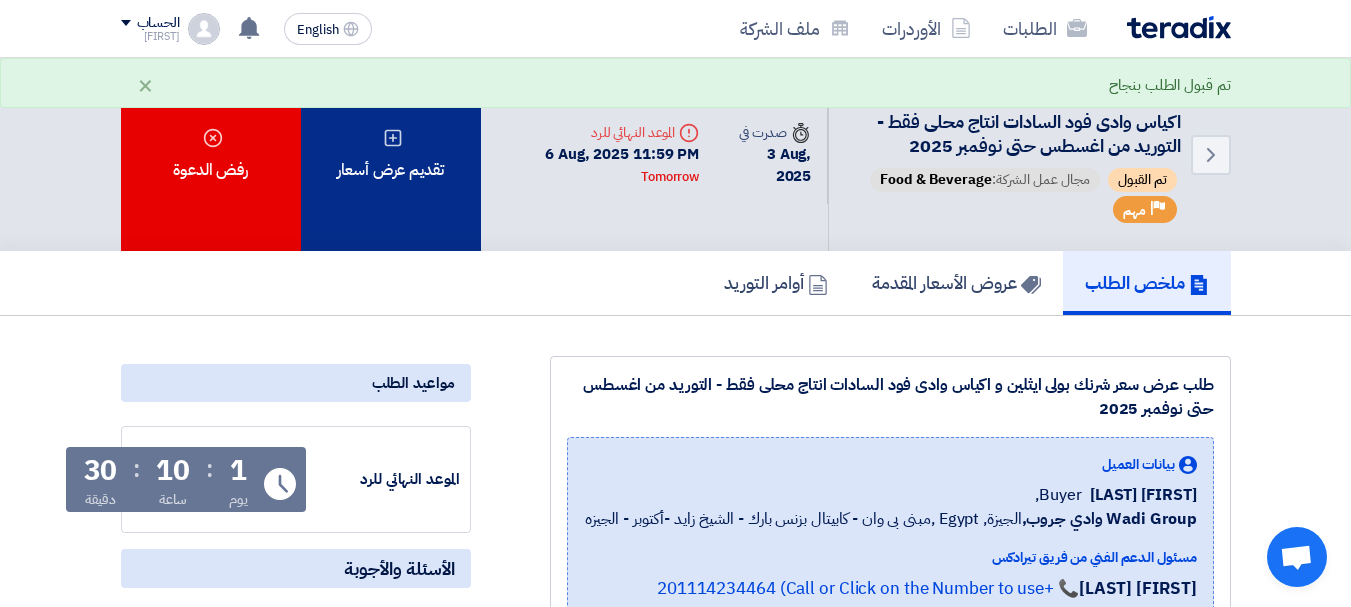 click on "تقديم عرض أسعار" 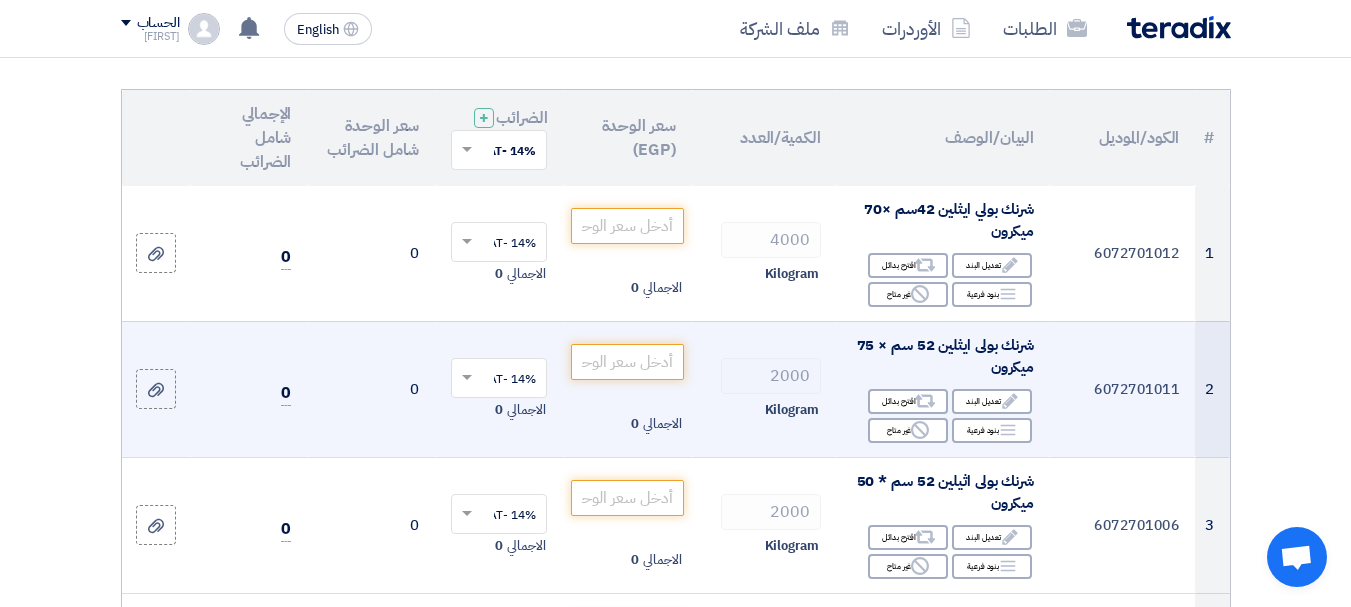 scroll, scrollTop: 300, scrollLeft: 0, axis: vertical 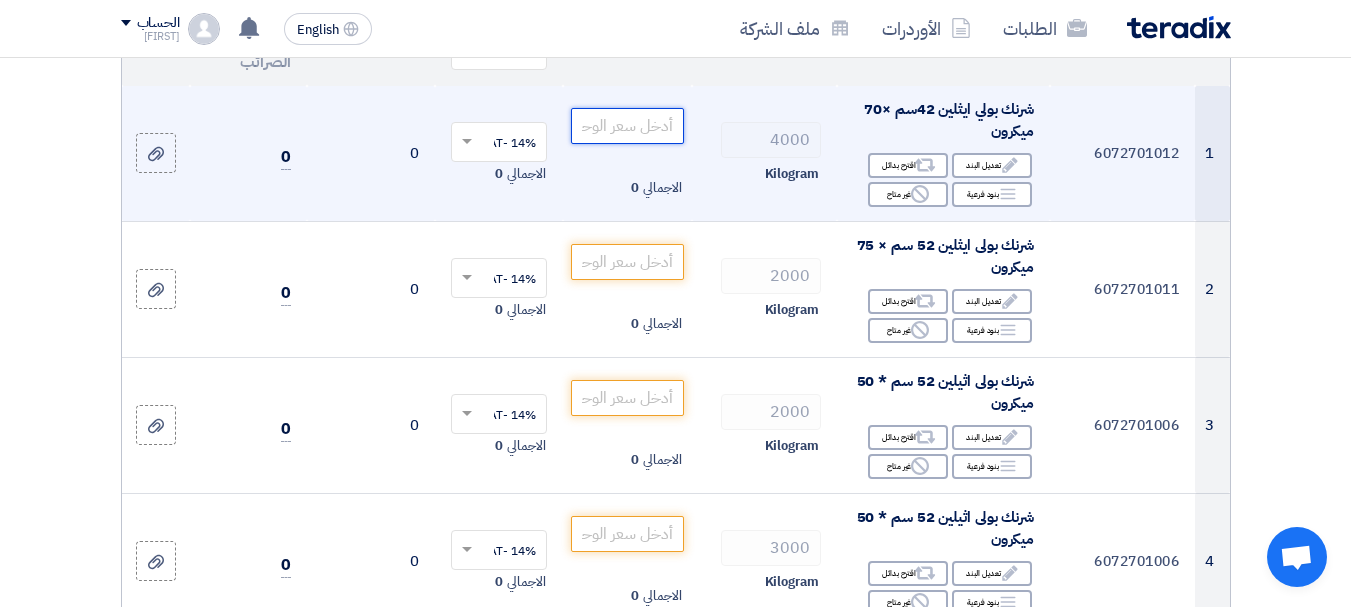 click 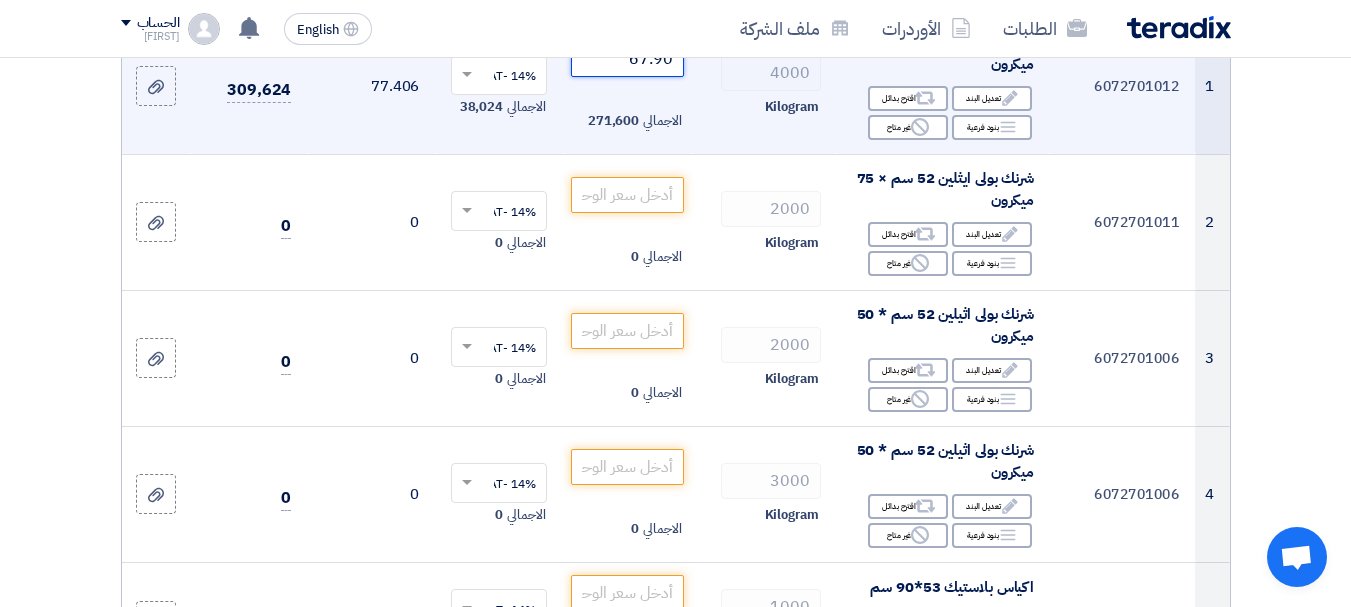 scroll, scrollTop: 400, scrollLeft: 0, axis: vertical 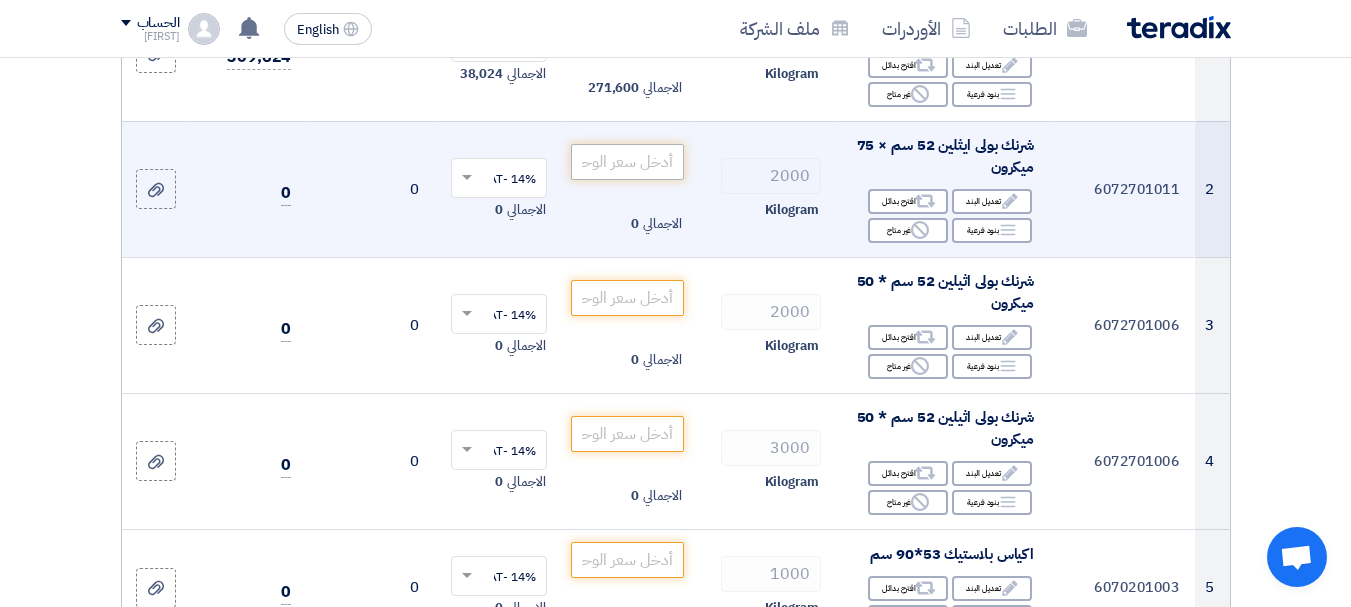 type on "67.90" 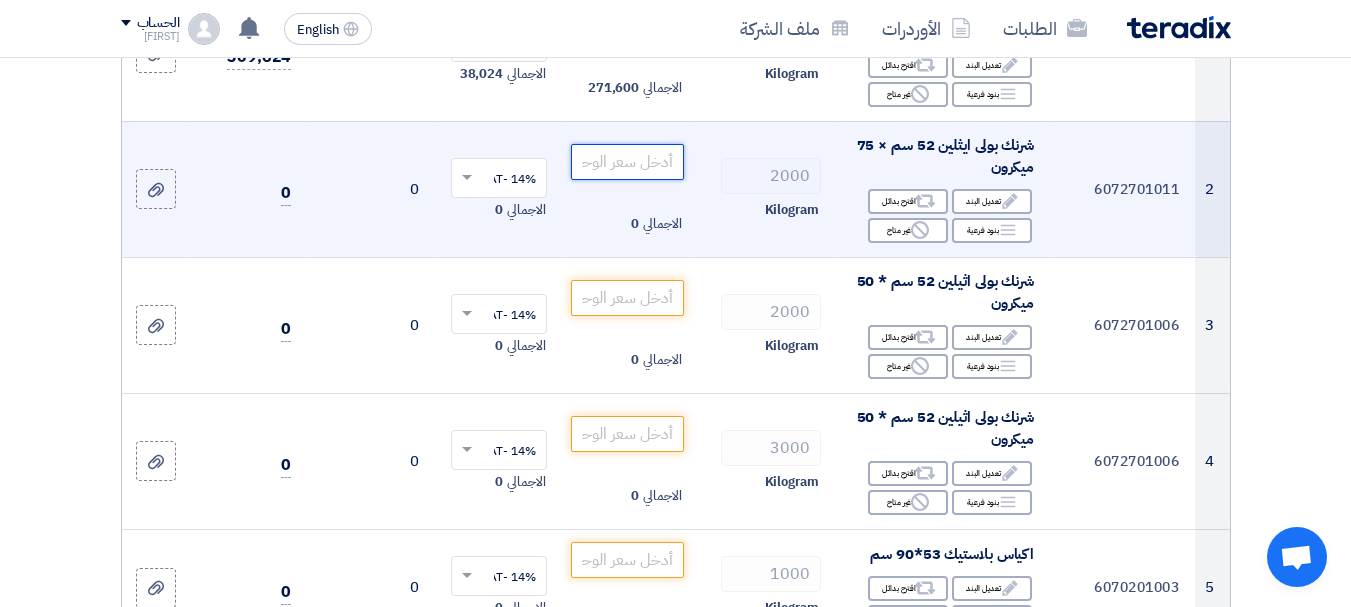 click 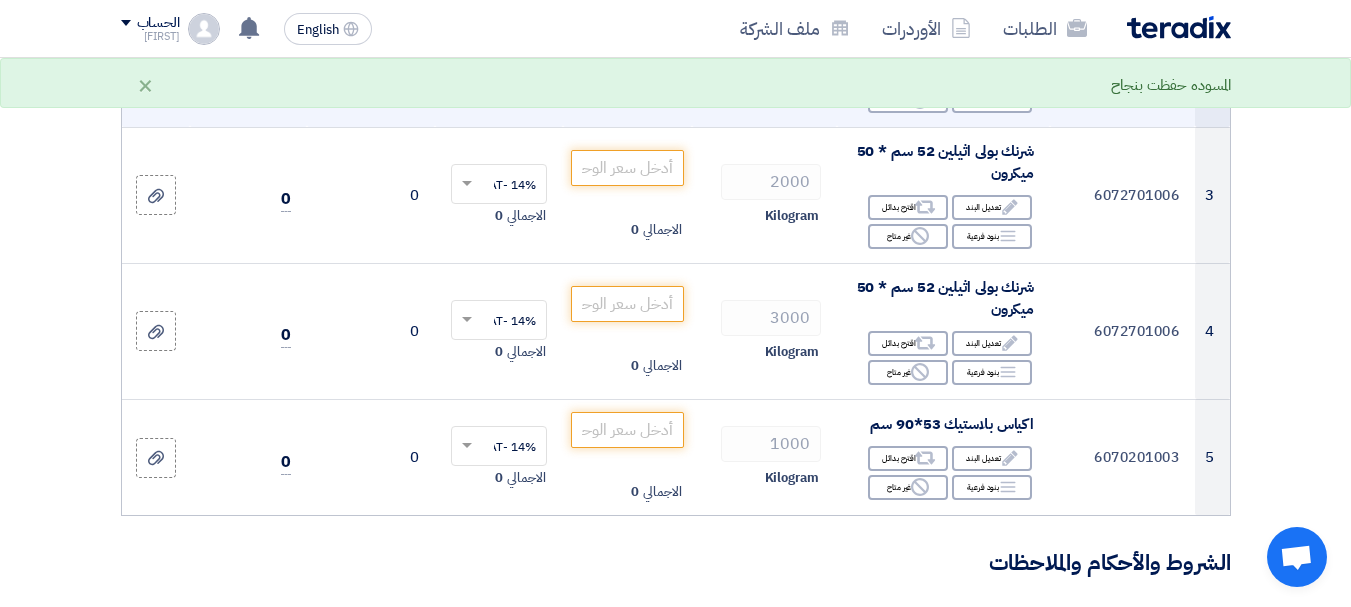 scroll, scrollTop: 500, scrollLeft: 0, axis: vertical 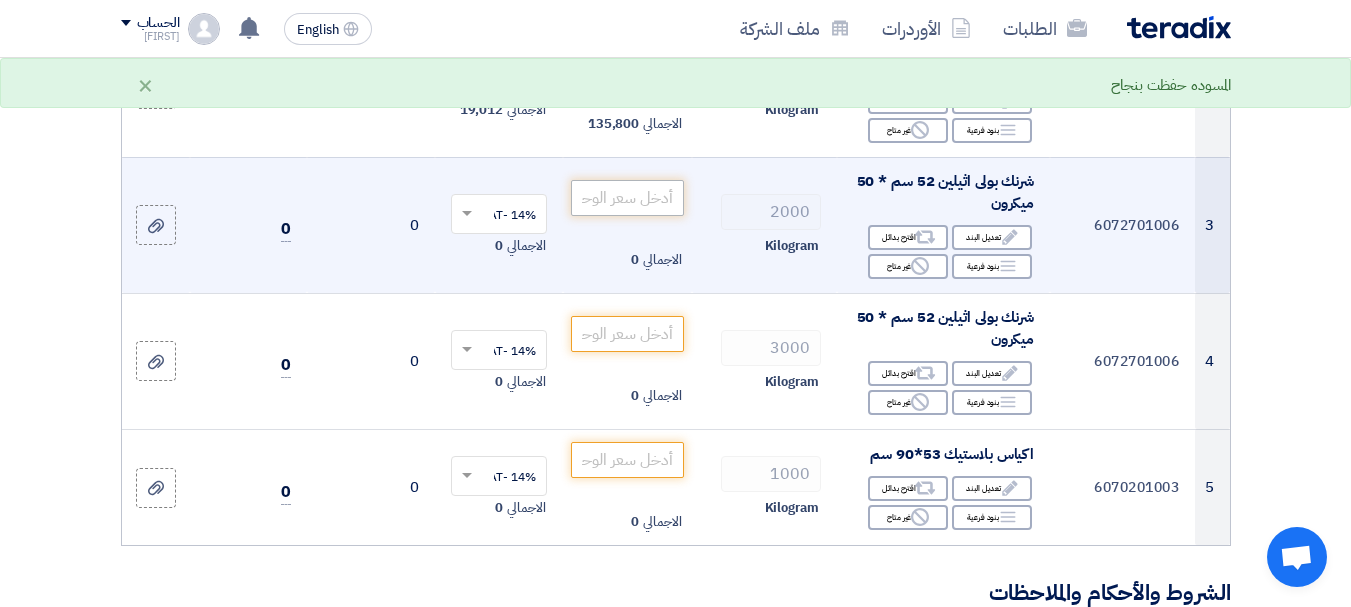 type on "67.90" 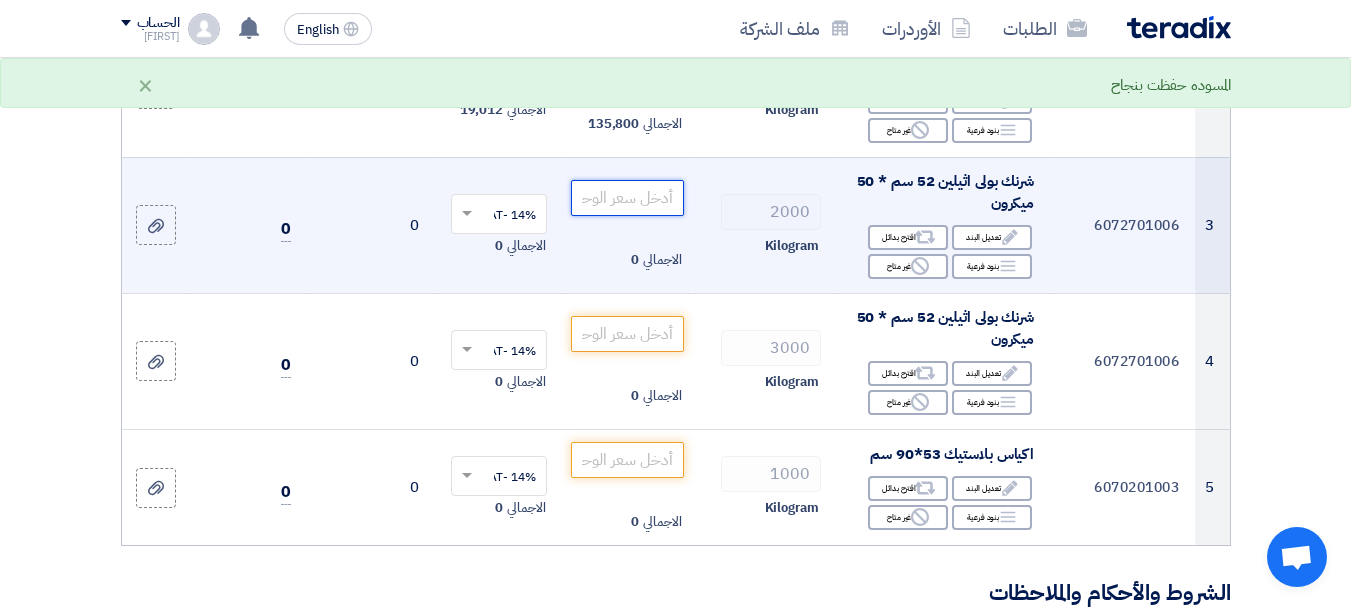 click 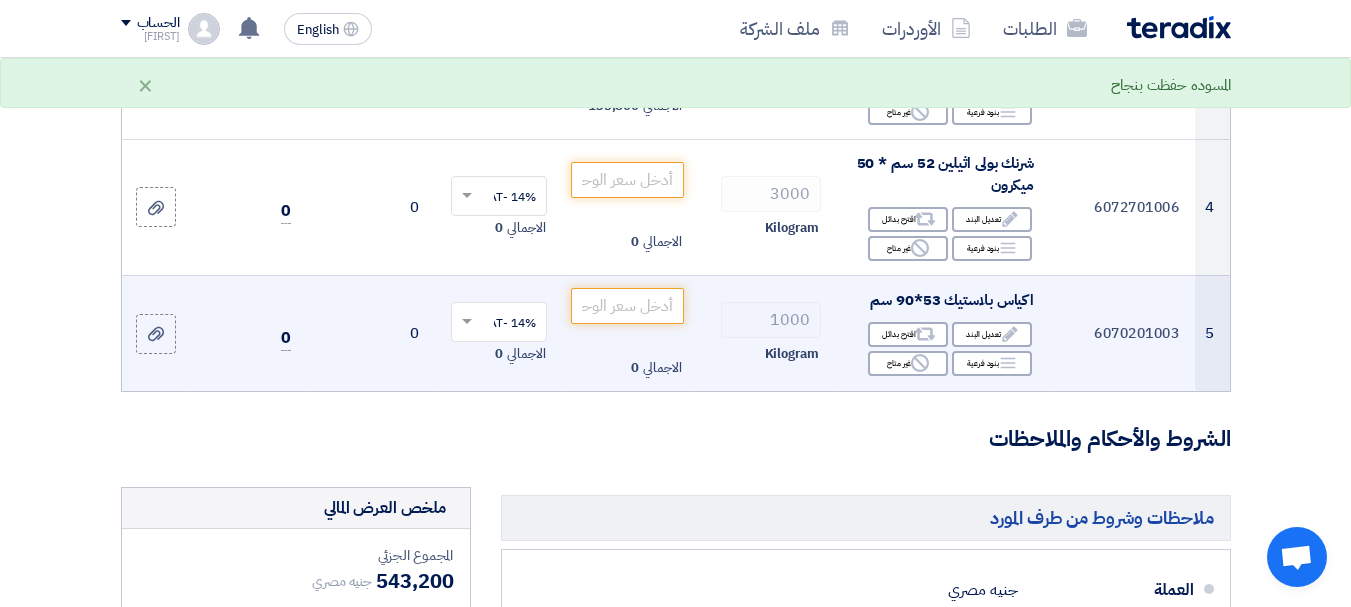 scroll, scrollTop: 700, scrollLeft: 0, axis: vertical 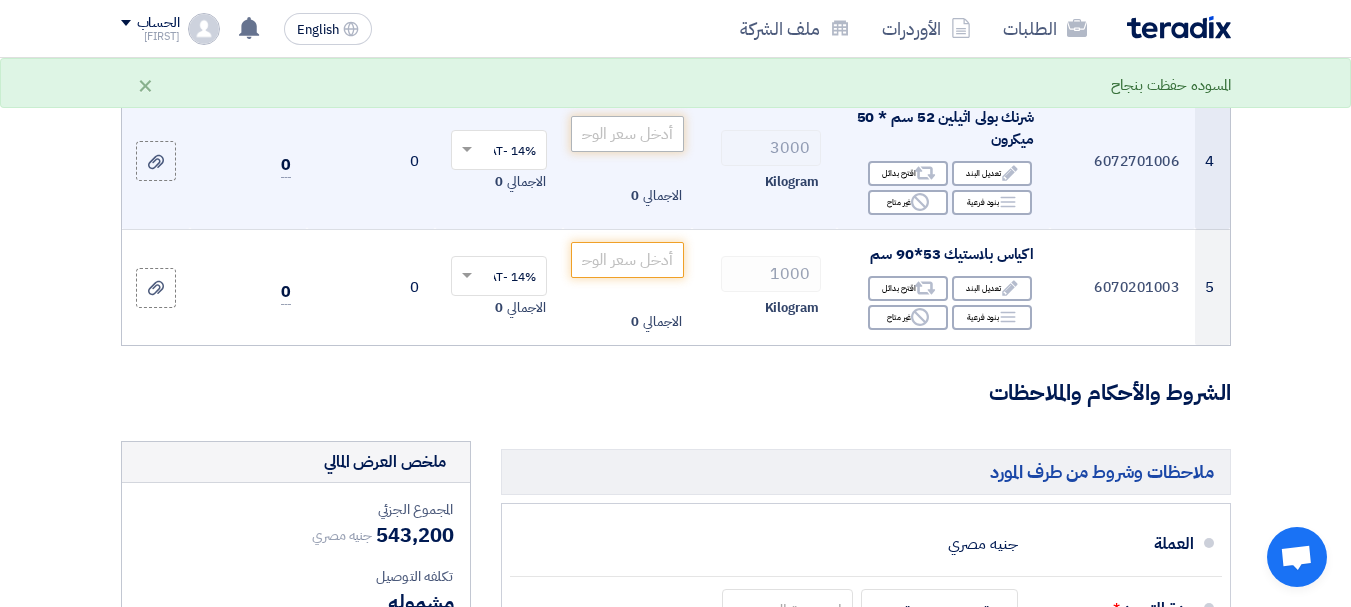 type on "67.90" 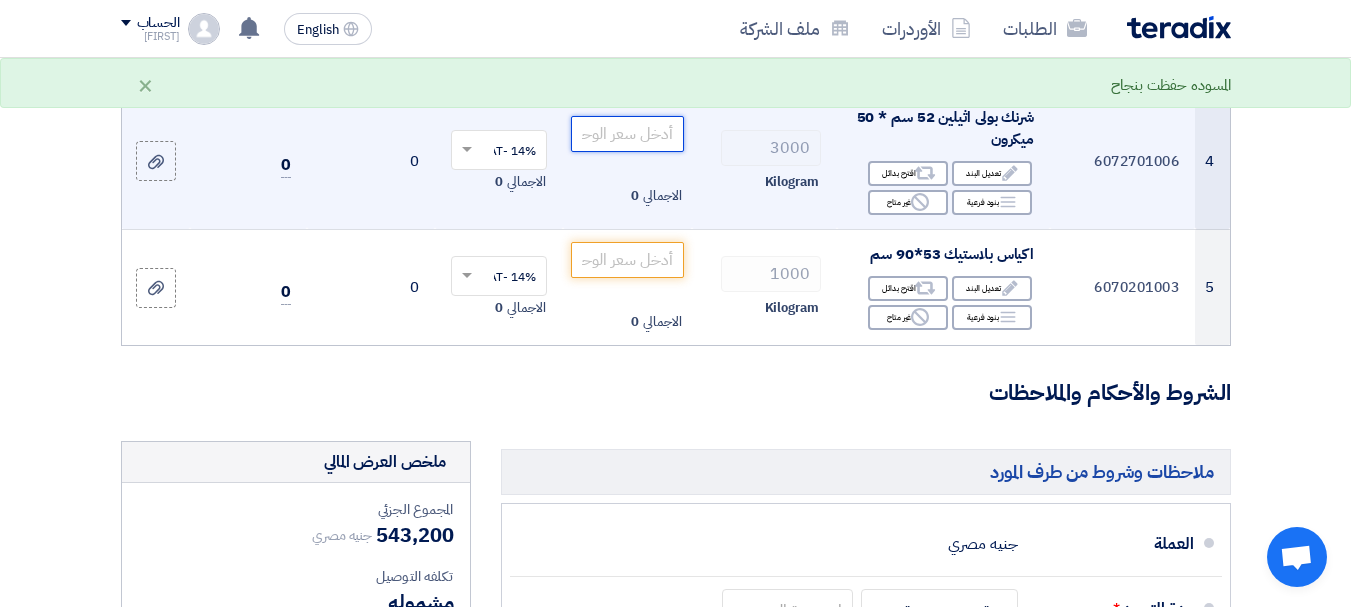 click 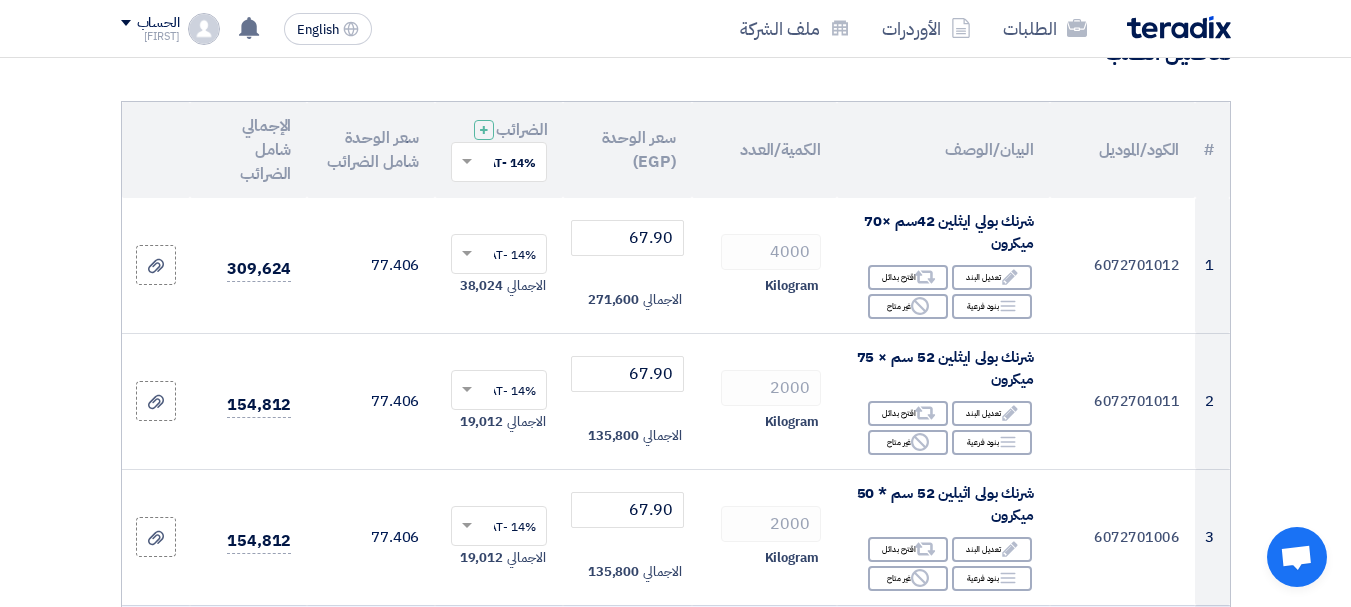 scroll, scrollTop: 0, scrollLeft: 0, axis: both 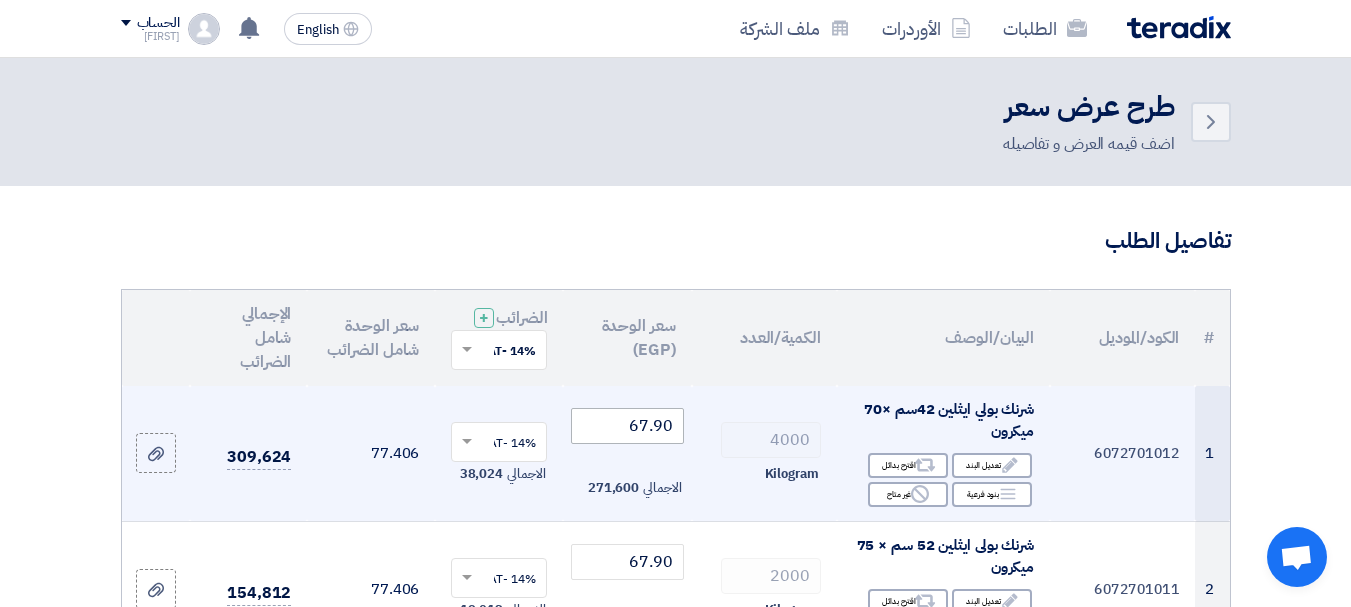 type on "67" 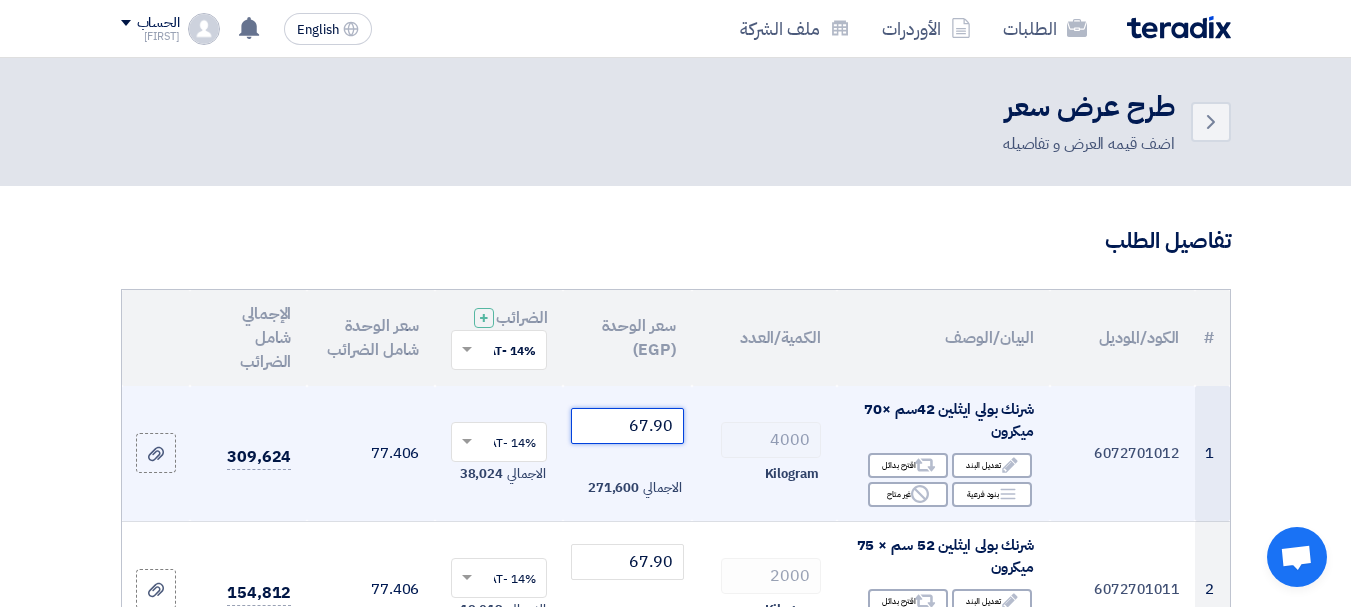 click on "67.90" 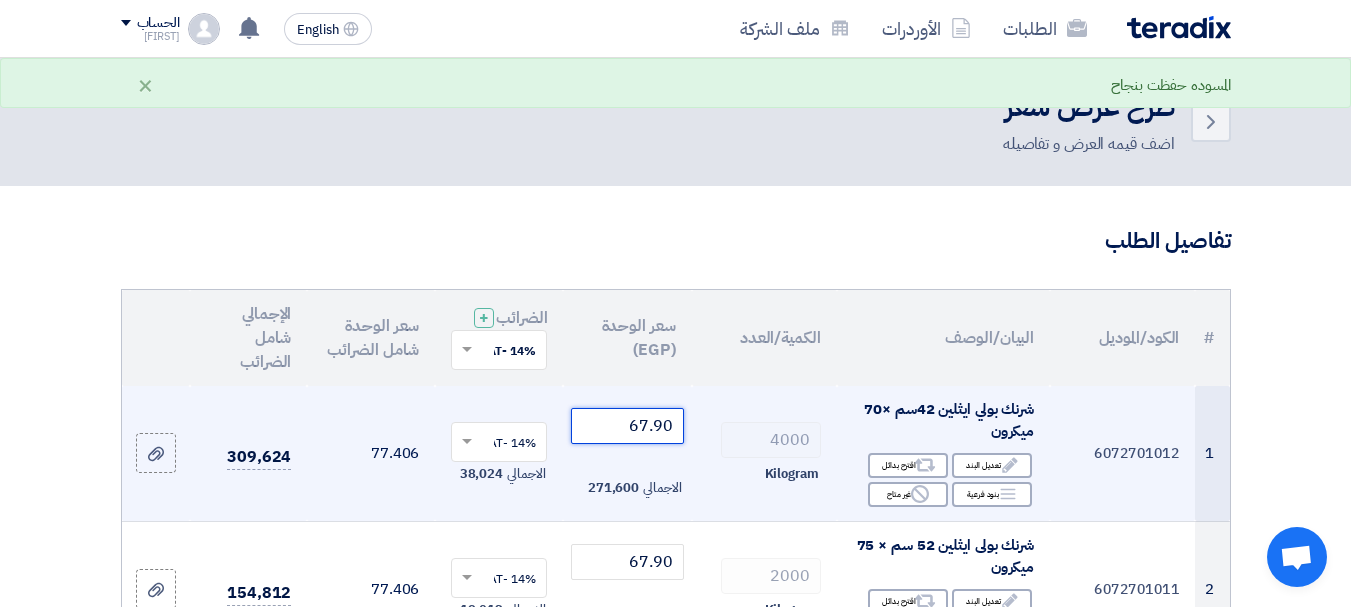 click on "67.90" 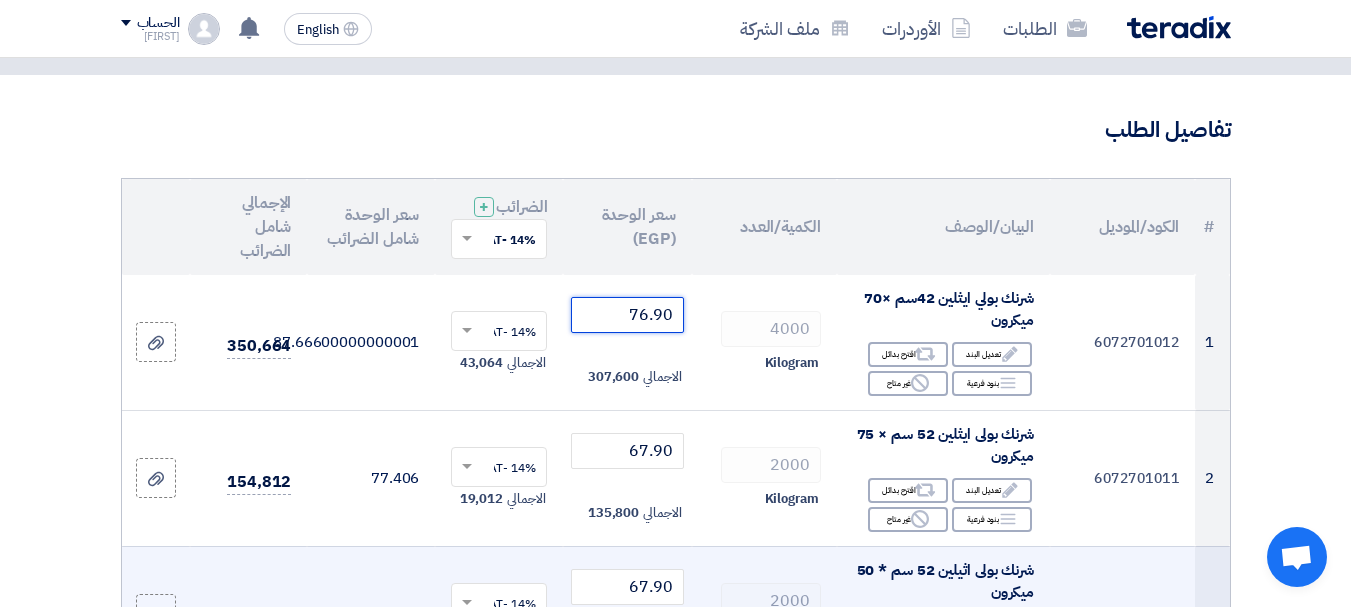 scroll, scrollTop: 200, scrollLeft: 0, axis: vertical 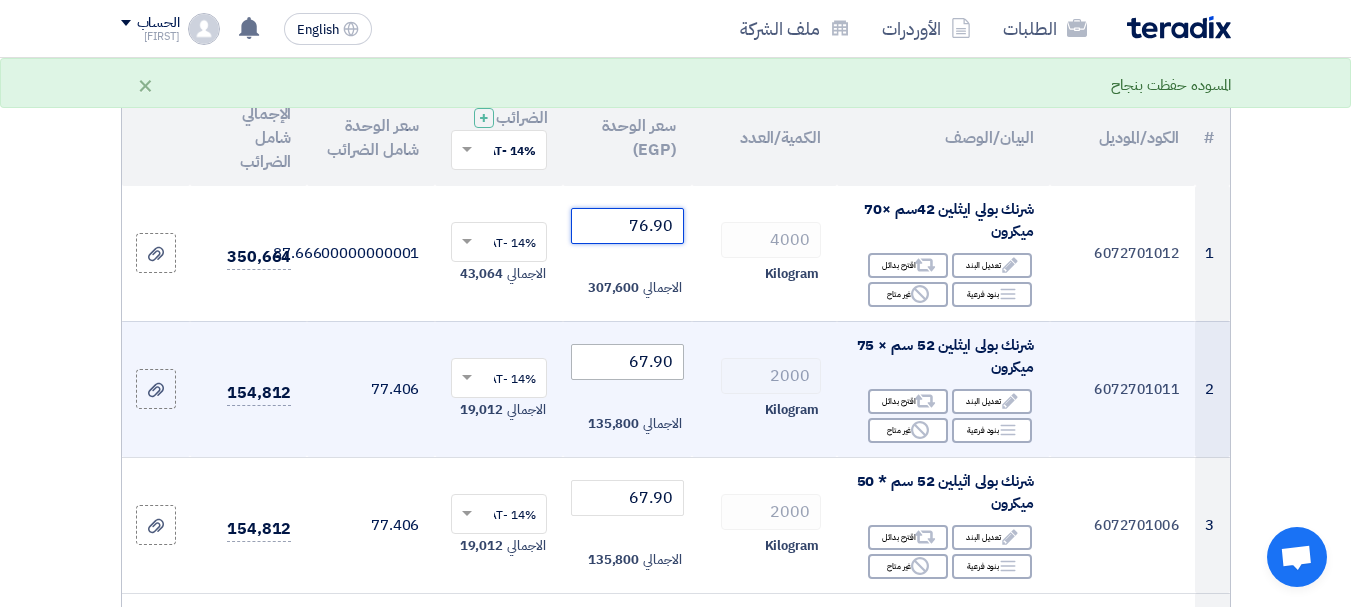 type on "76.90" 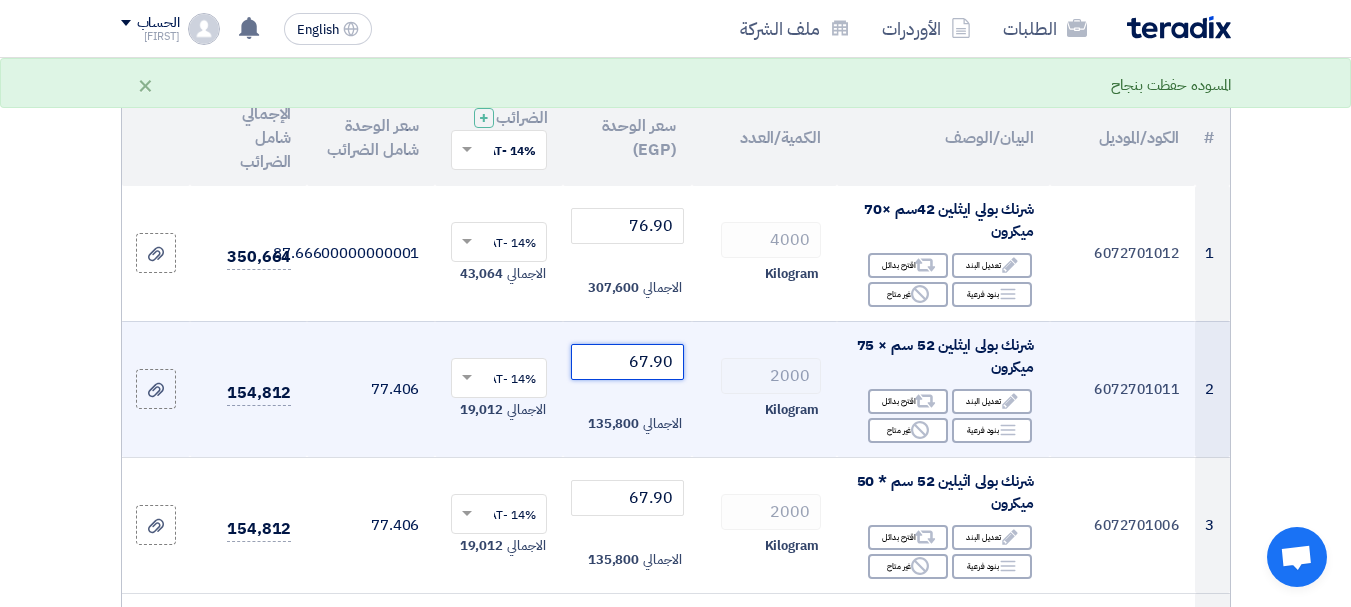 click on "67.90" 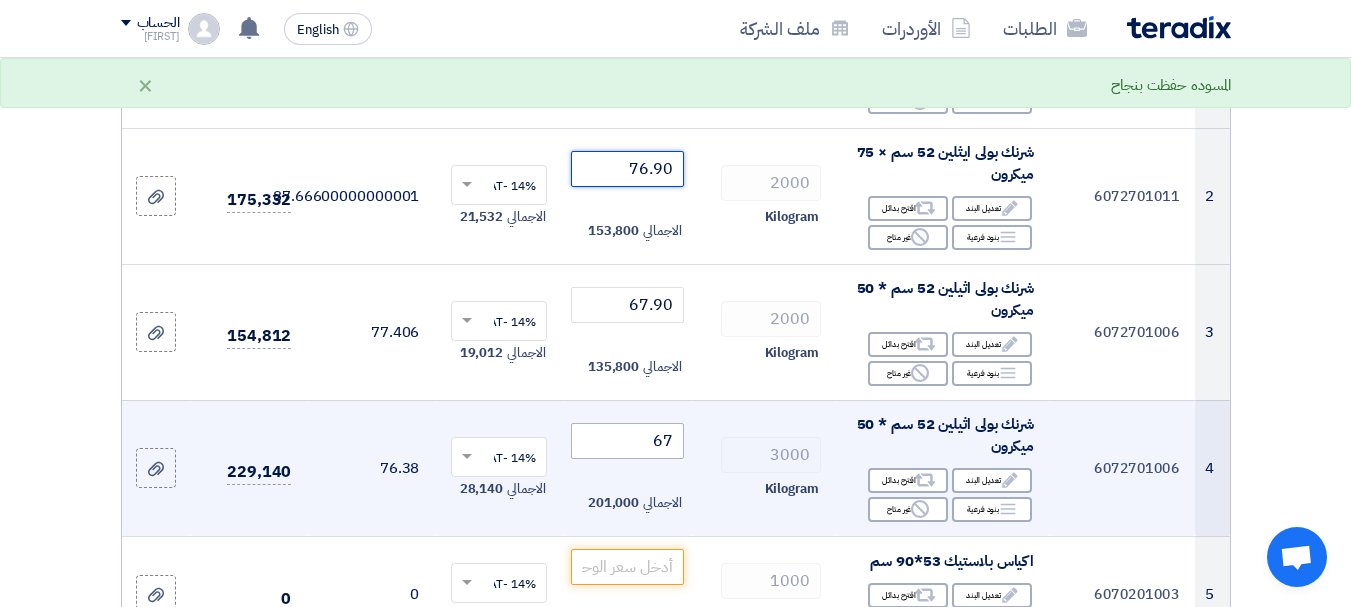 scroll, scrollTop: 400, scrollLeft: 0, axis: vertical 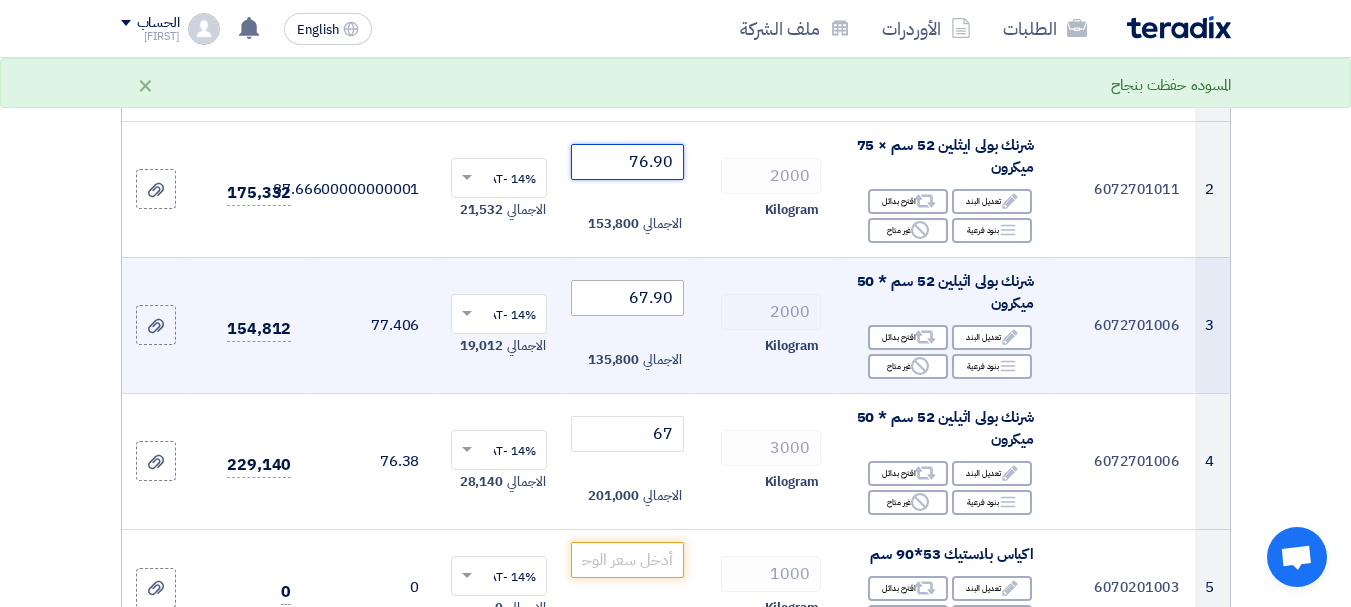 type on "76.90" 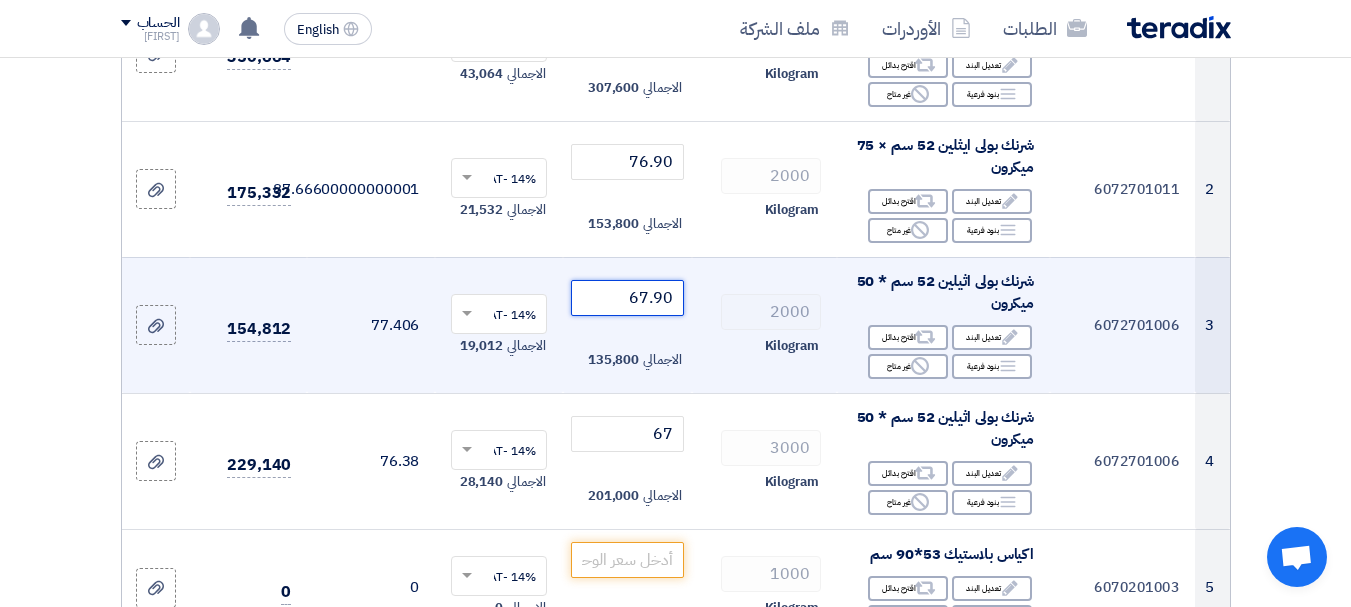 click on "67.90" 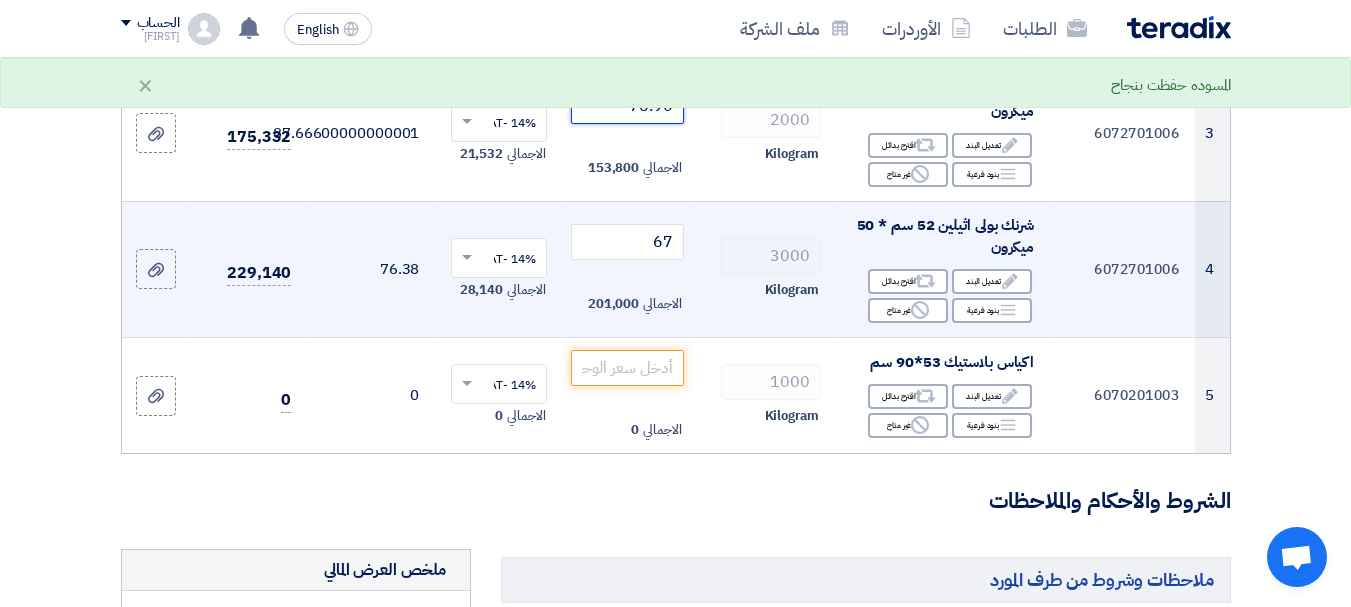 scroll, scrollTop: 600, scrollLeft: 0, axis: vertical 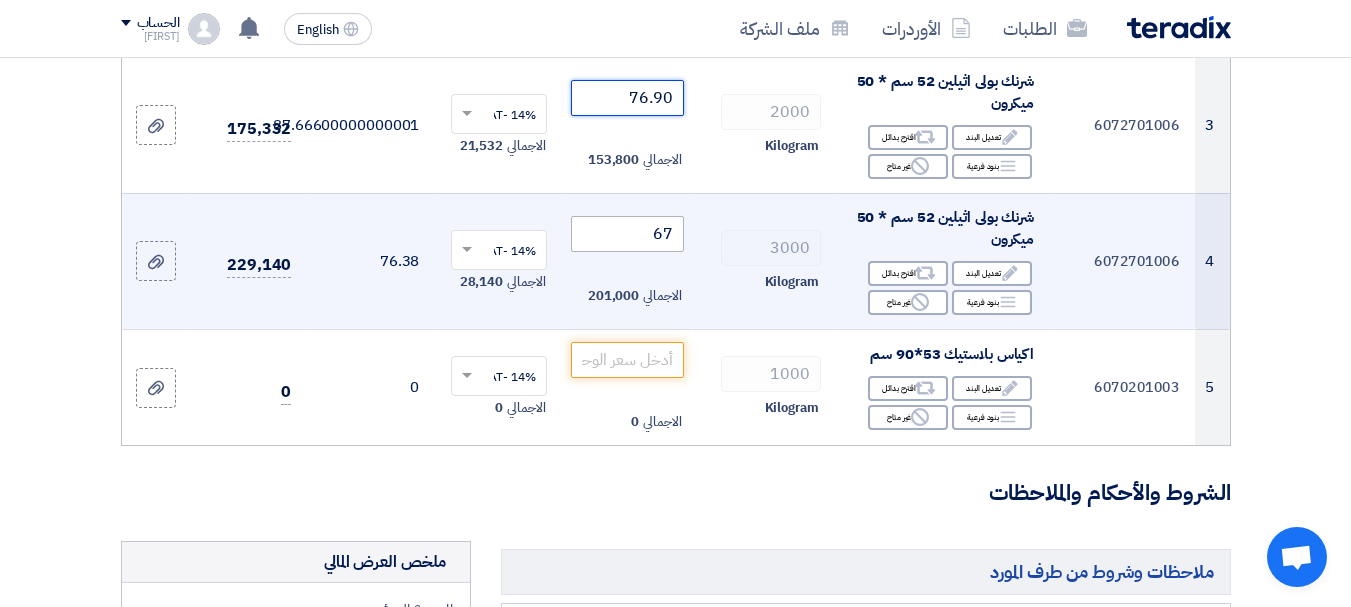 type on "76.90" 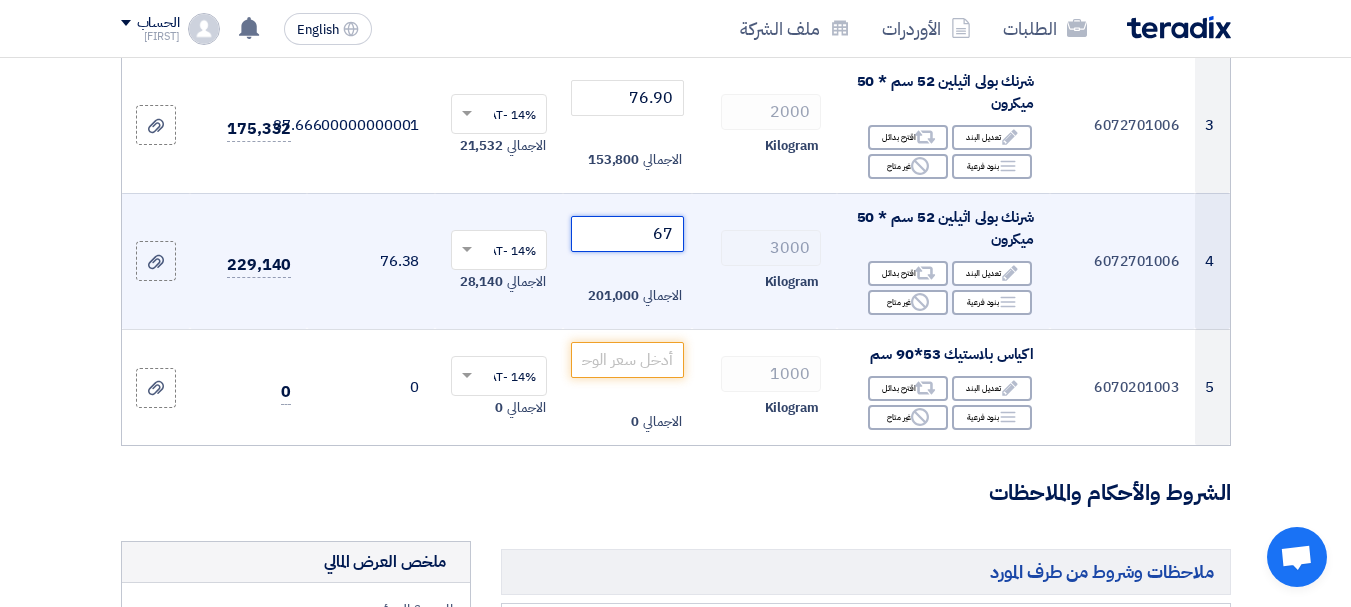 click on "67" 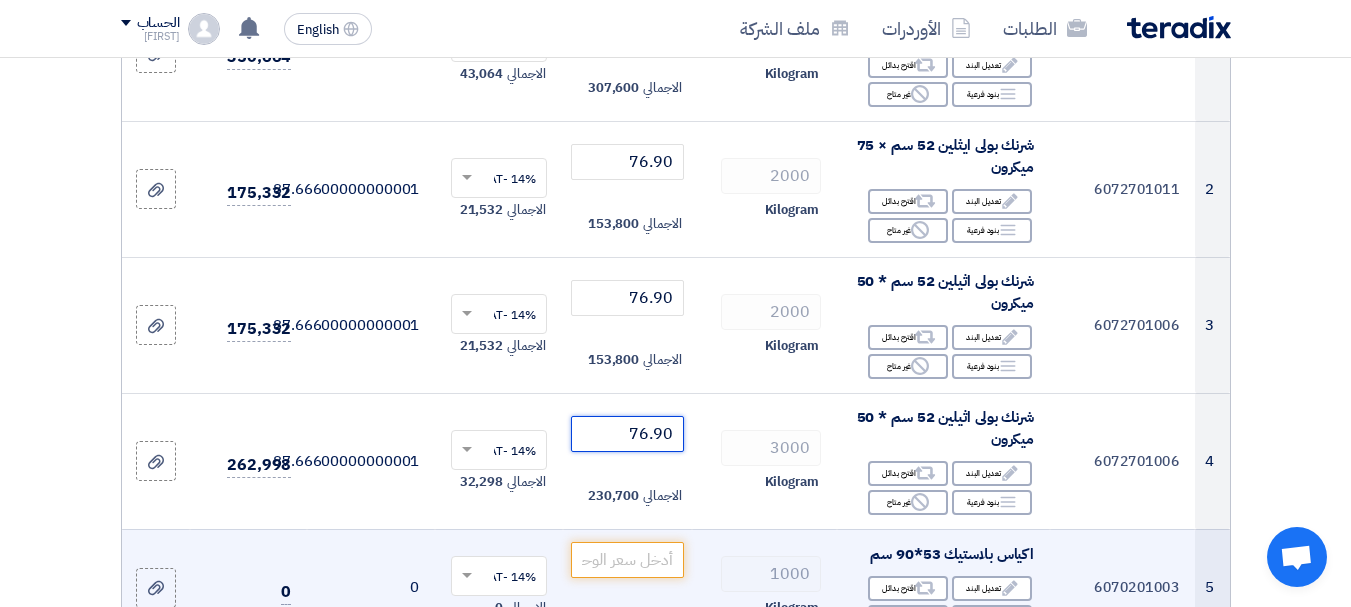 scroll, scrollTop: 500, scrollLeft: 0, axis: vertical 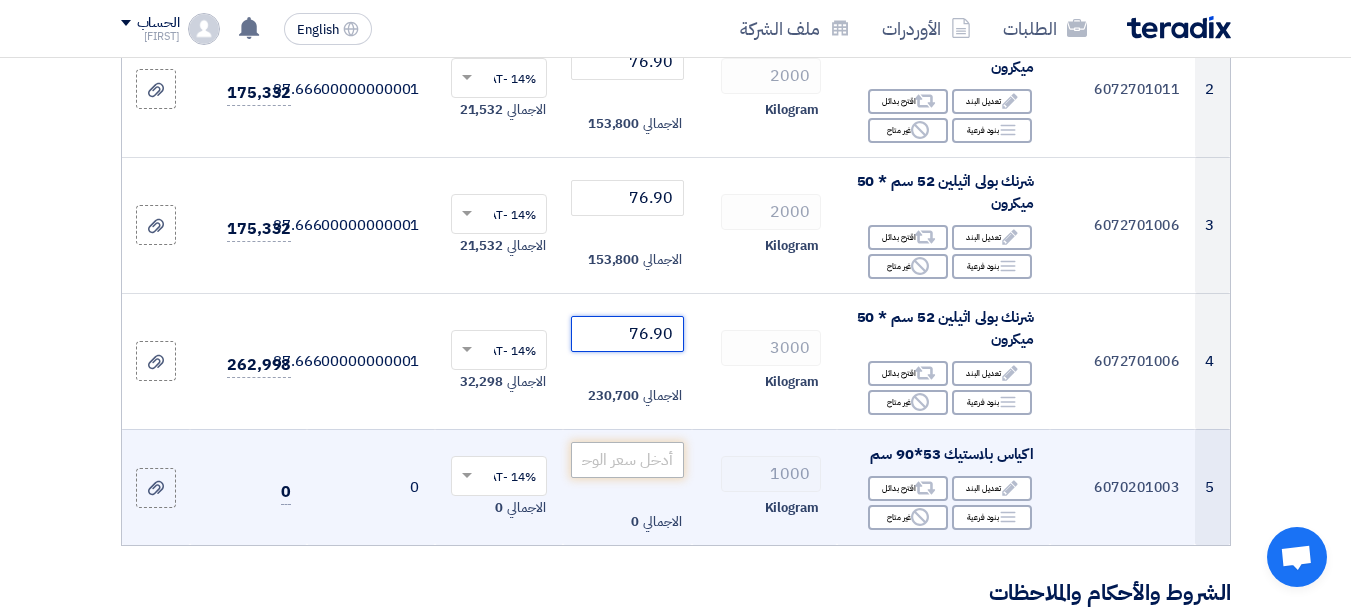 type on "76.90" 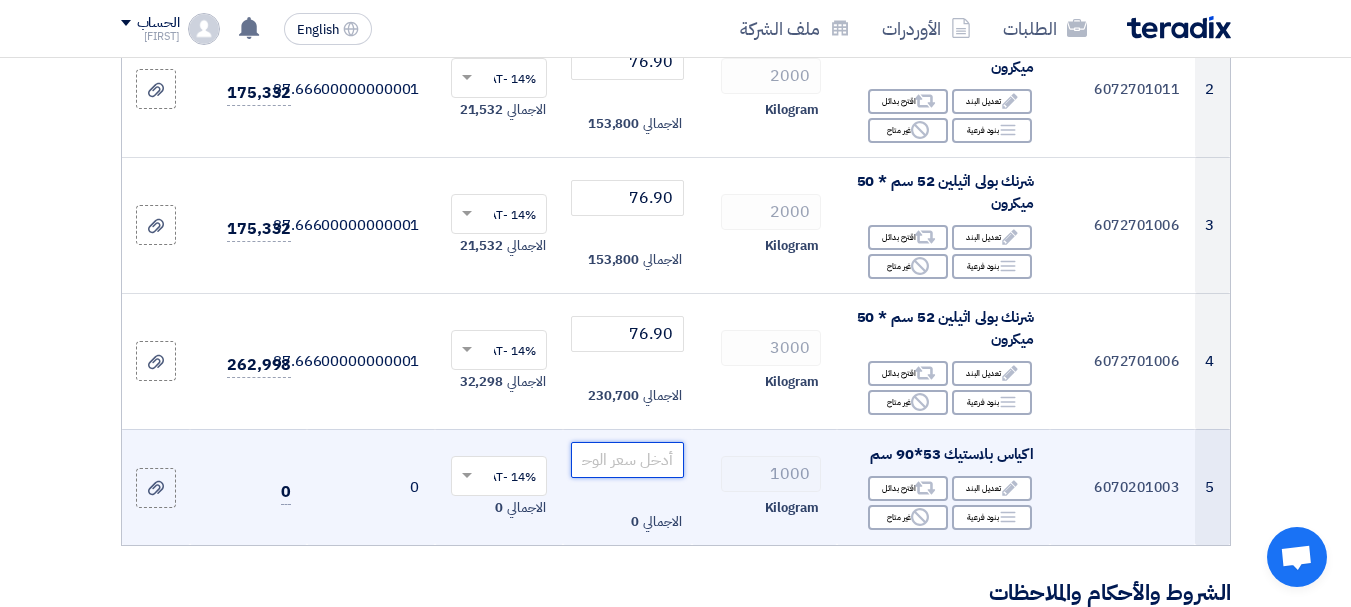 click 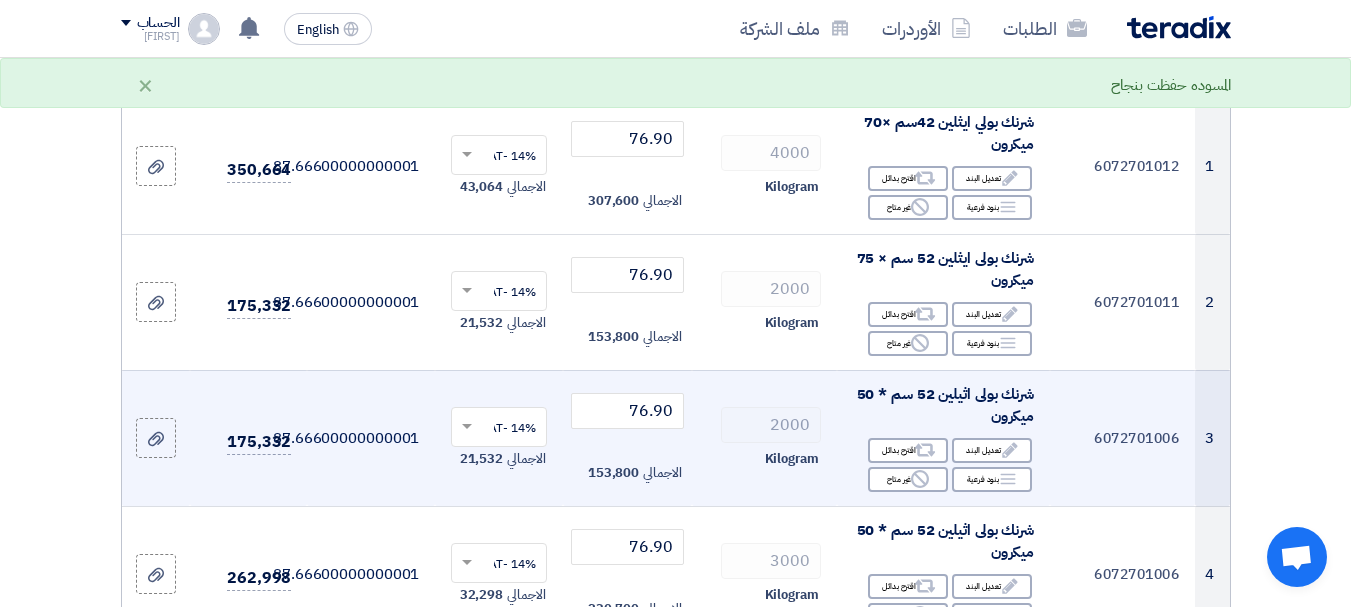 scroll, scrollTop: 0, scrollLeft: 0, axis: both 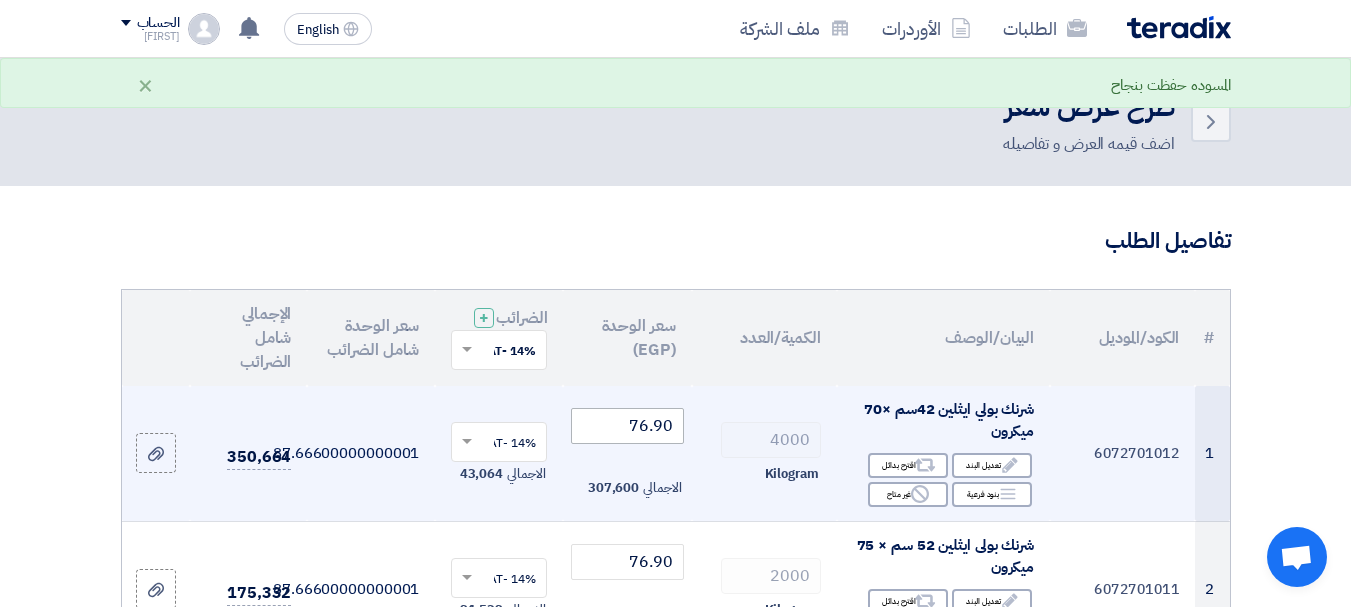 type on "67.5" 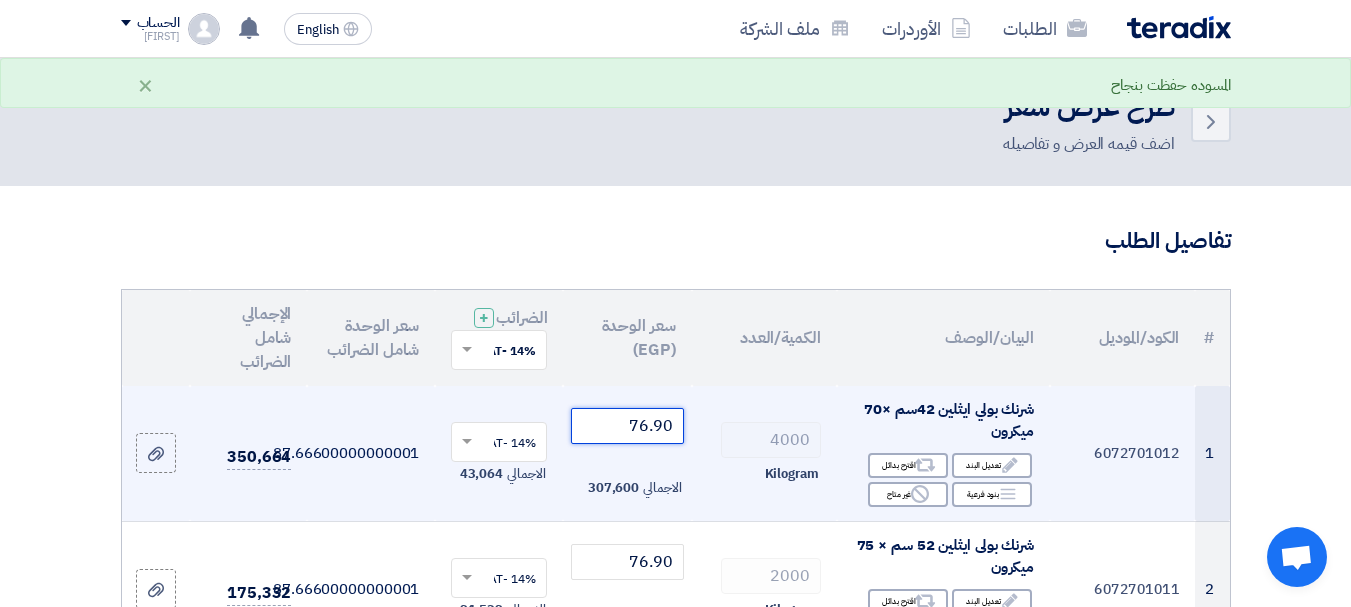 click on "76.90" 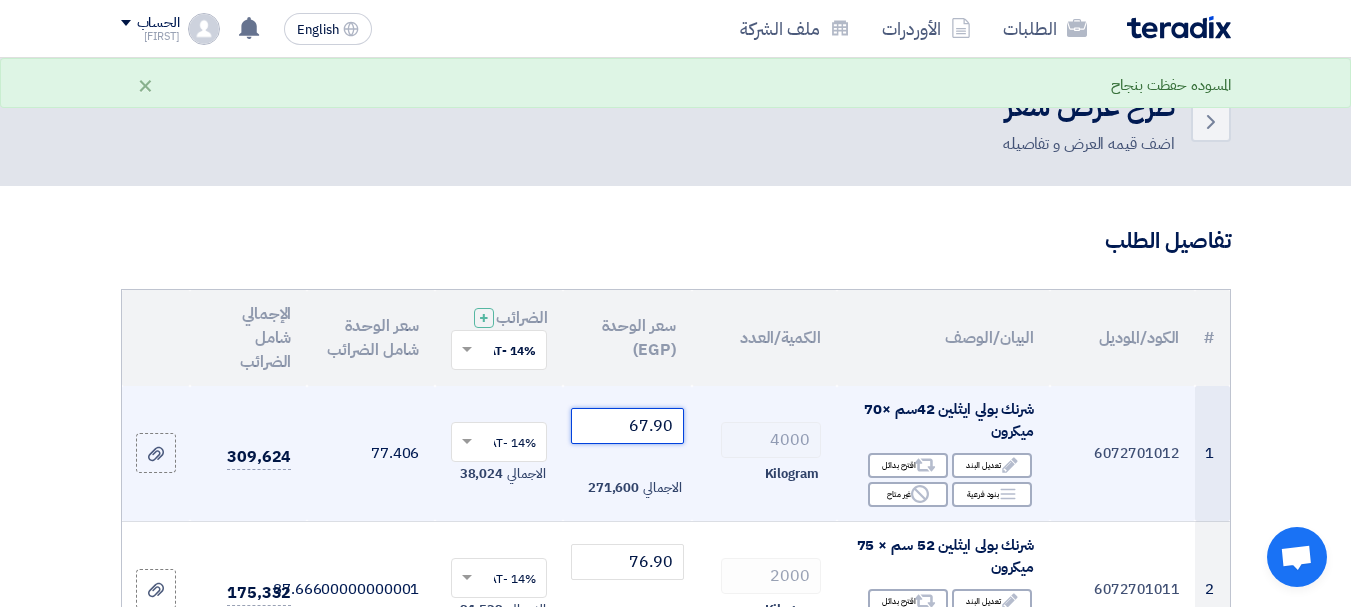 scroll, scrollTop: 100, scrollLeft: 0, axis: vertical 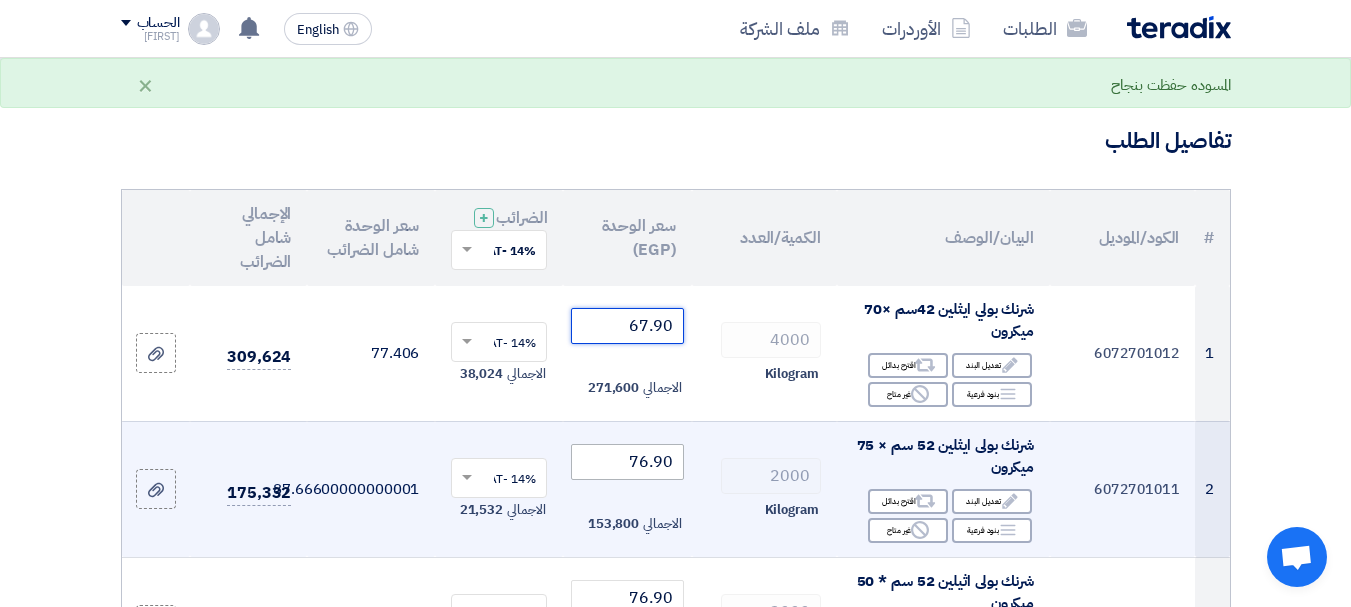 type on "67.90" 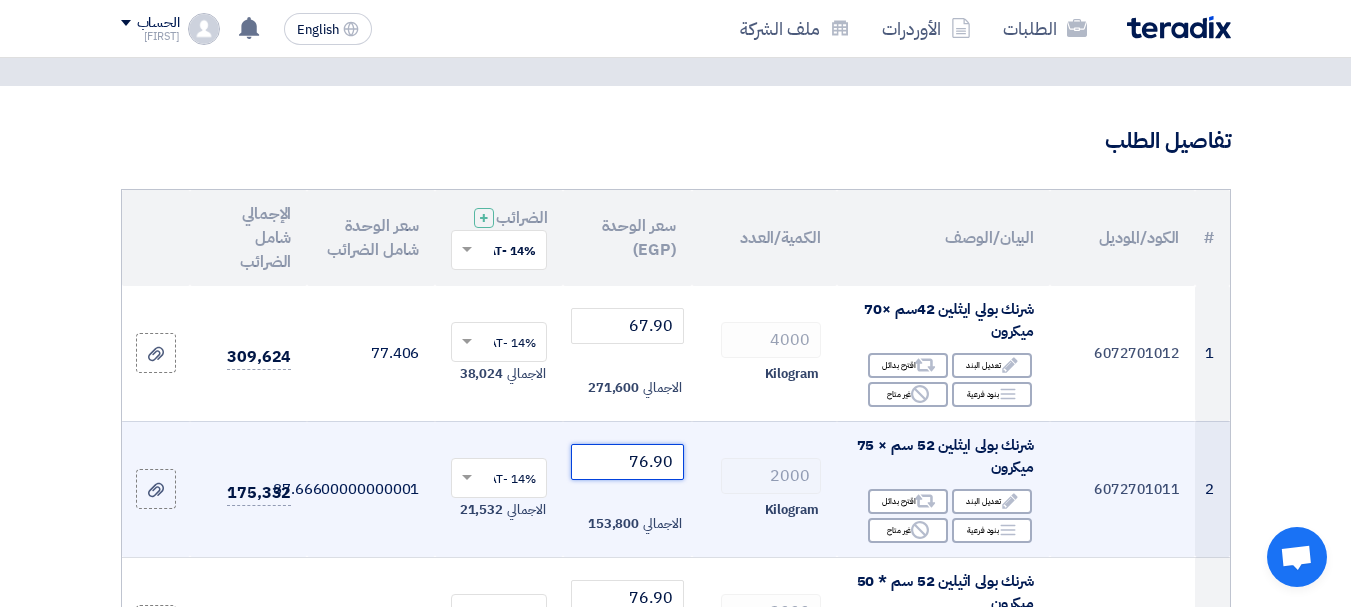 click on "76.90" 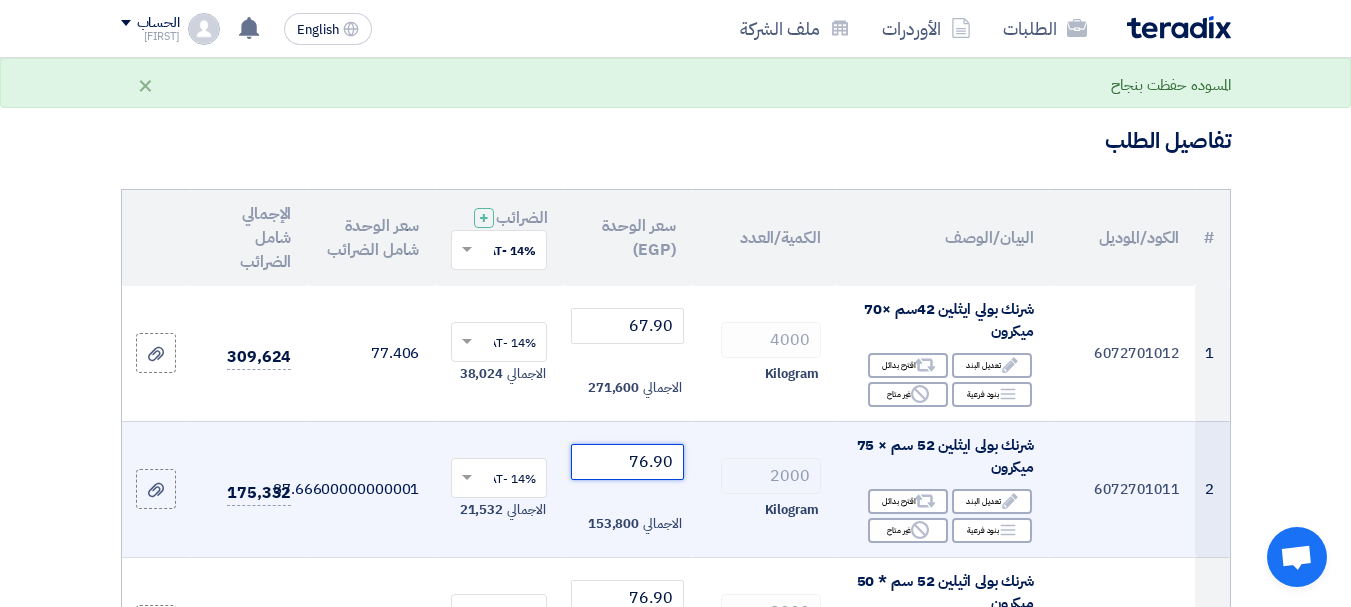 click on "76.90" 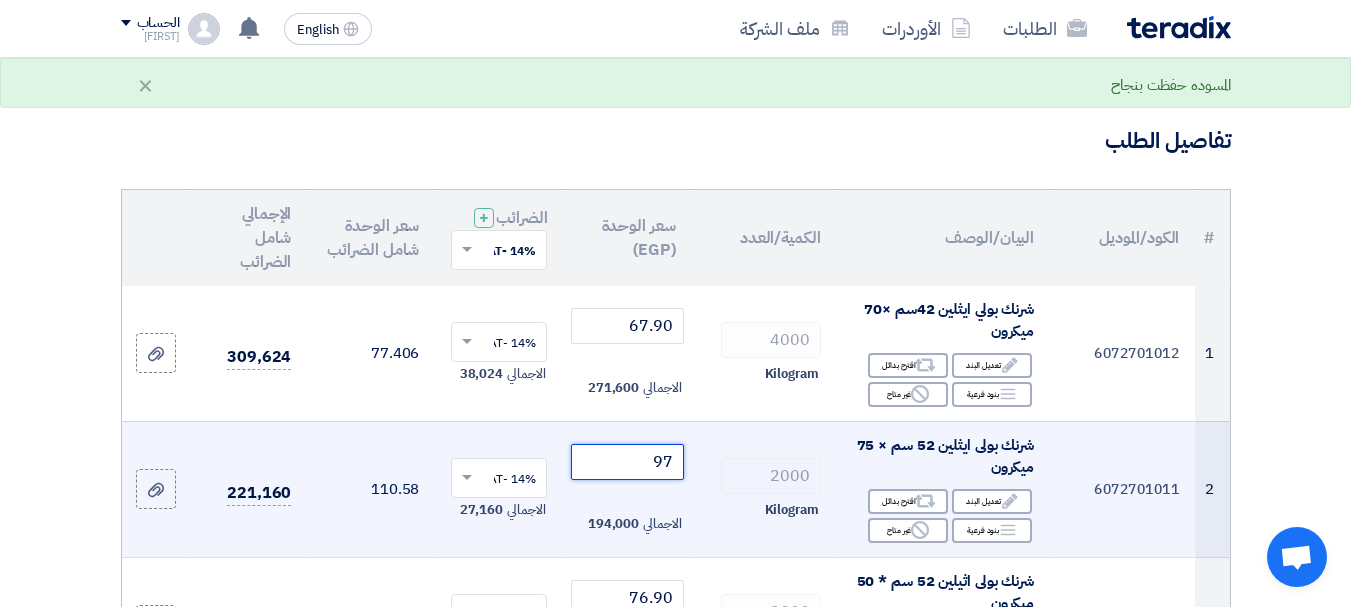 type on "9" 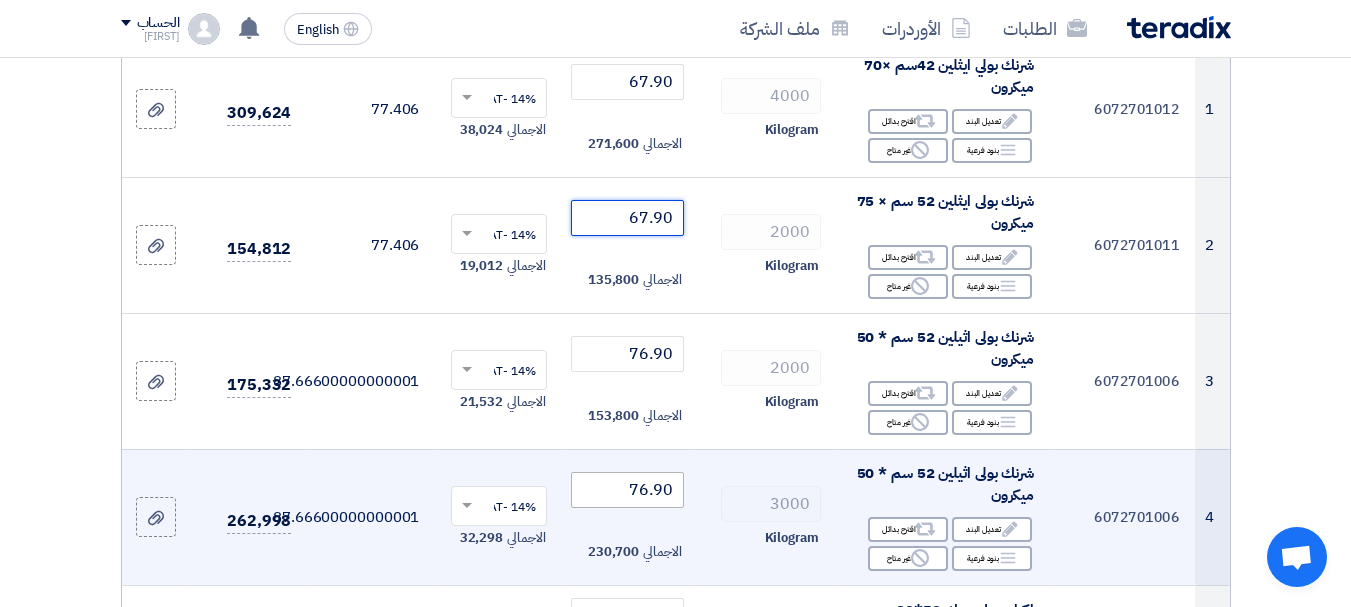 scroll, scrollTop: 400, scrollLeft: 0, axis: vertical 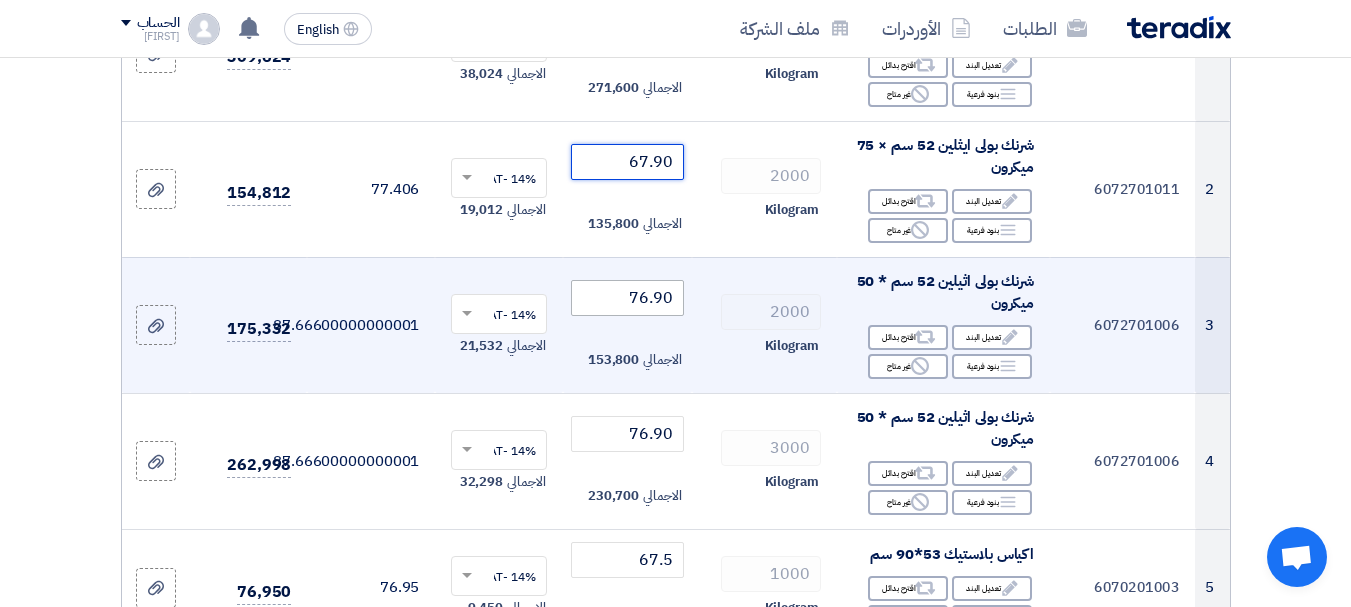 type on "67.90" 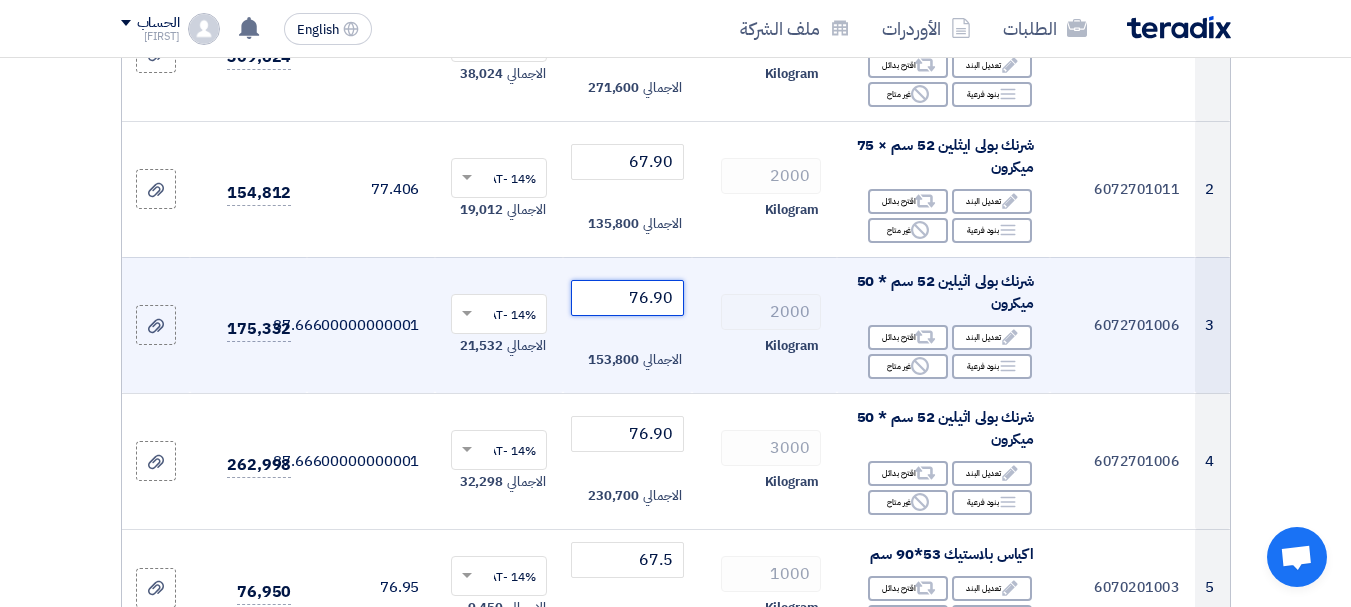 click on "76.90" 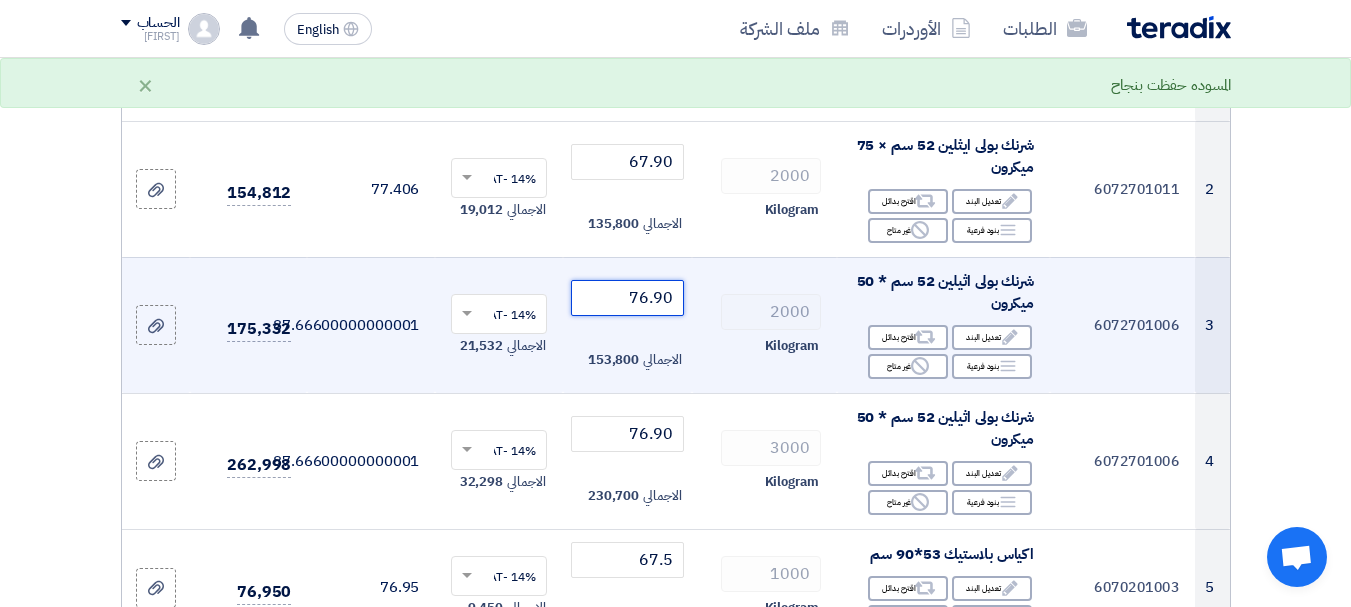 click on "76.90" 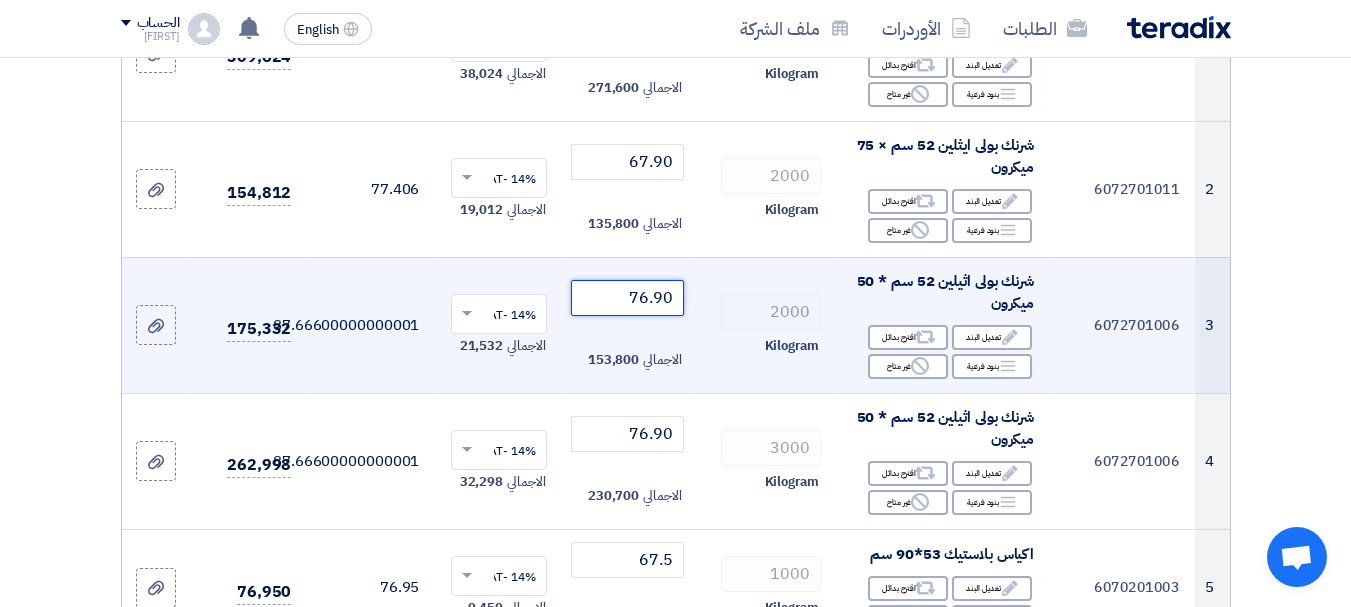 click on "76.90" 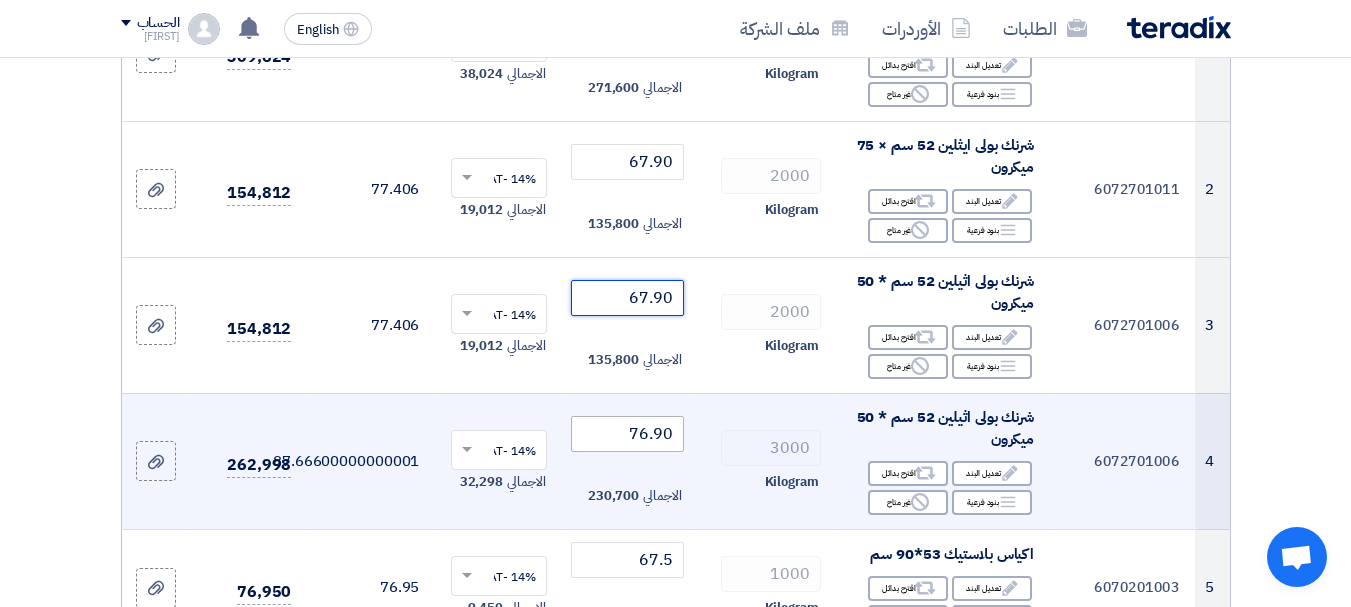 type on "67.90" 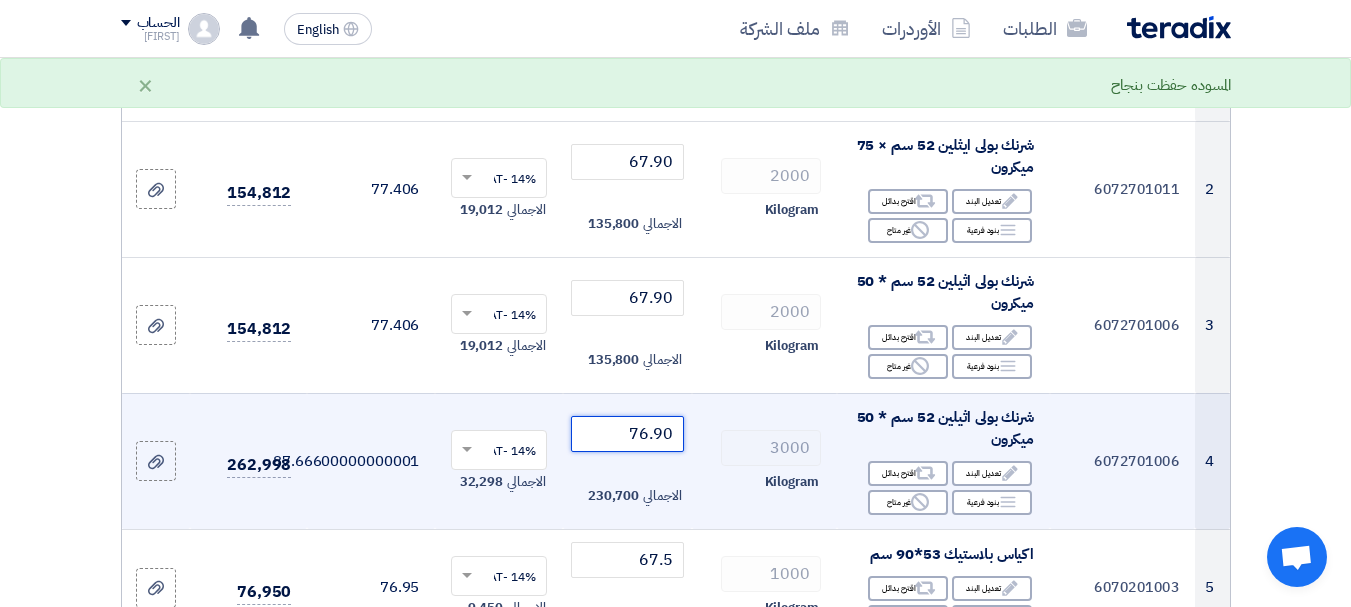 click on "76.90" 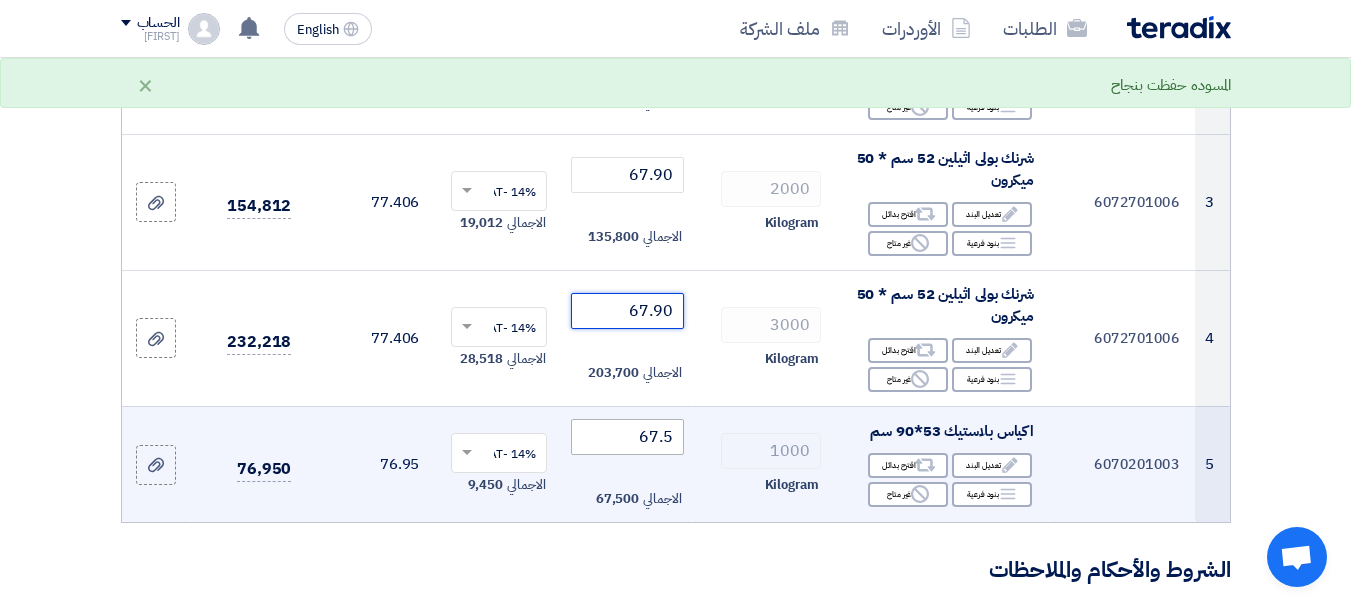 scroll, scrollTop: 600, scrollLeft: 0, axis: vertical 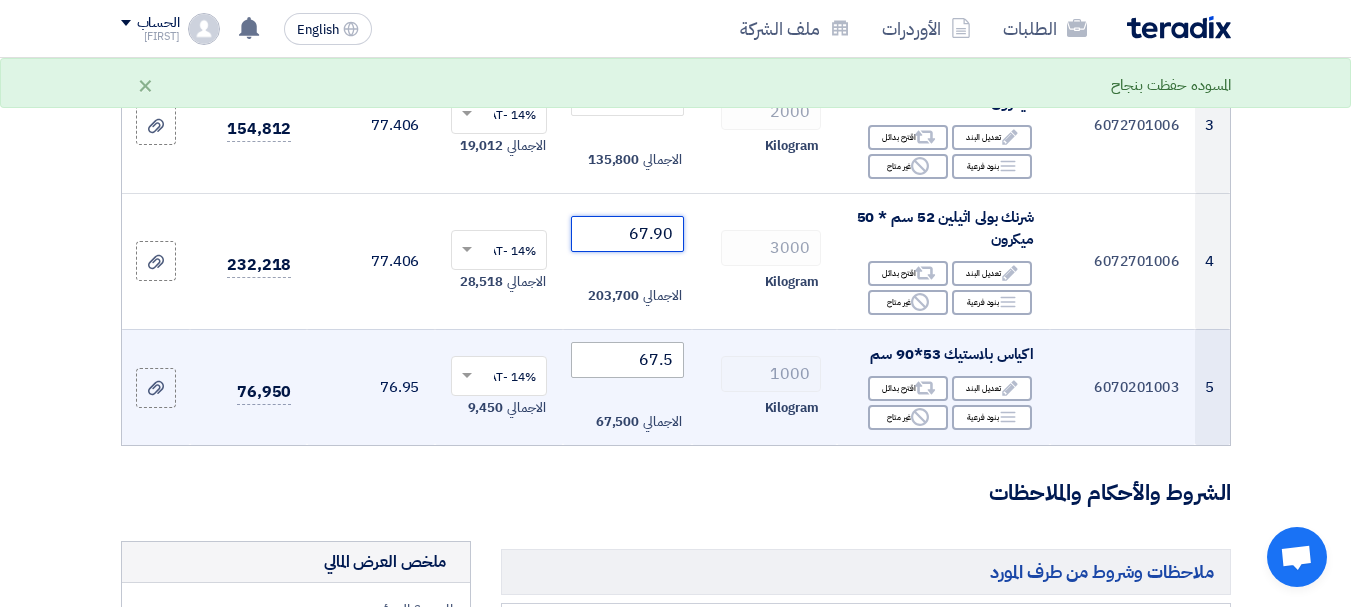 type on "67.90" 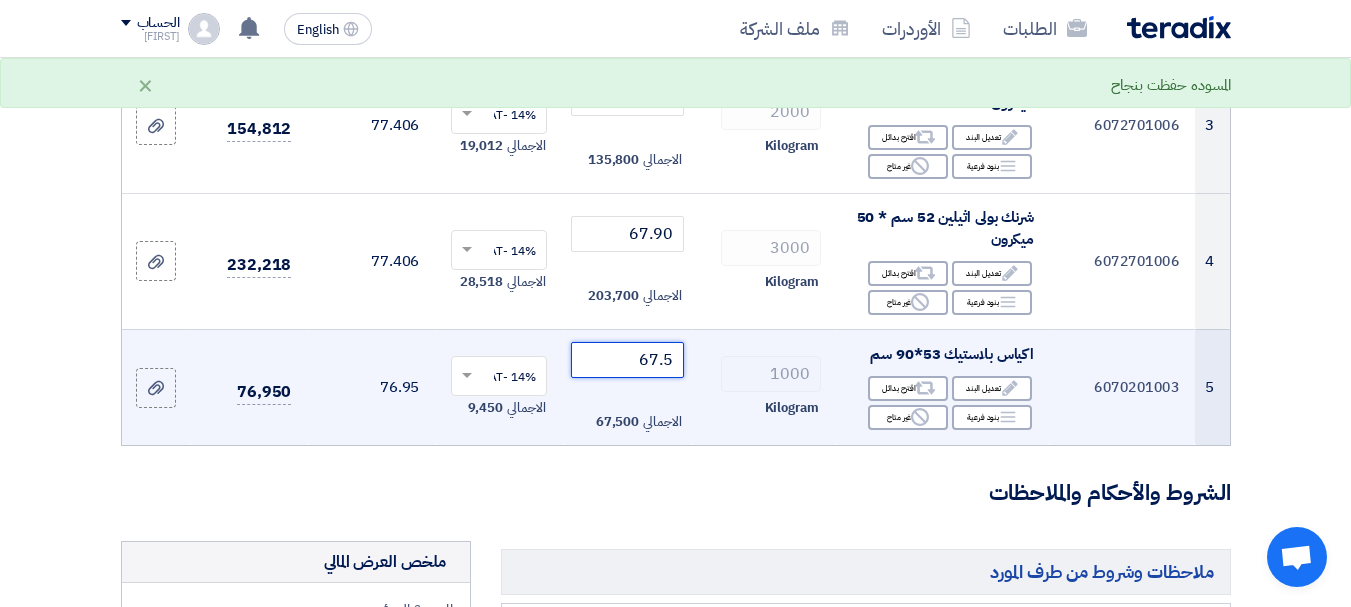 click on "67.5" 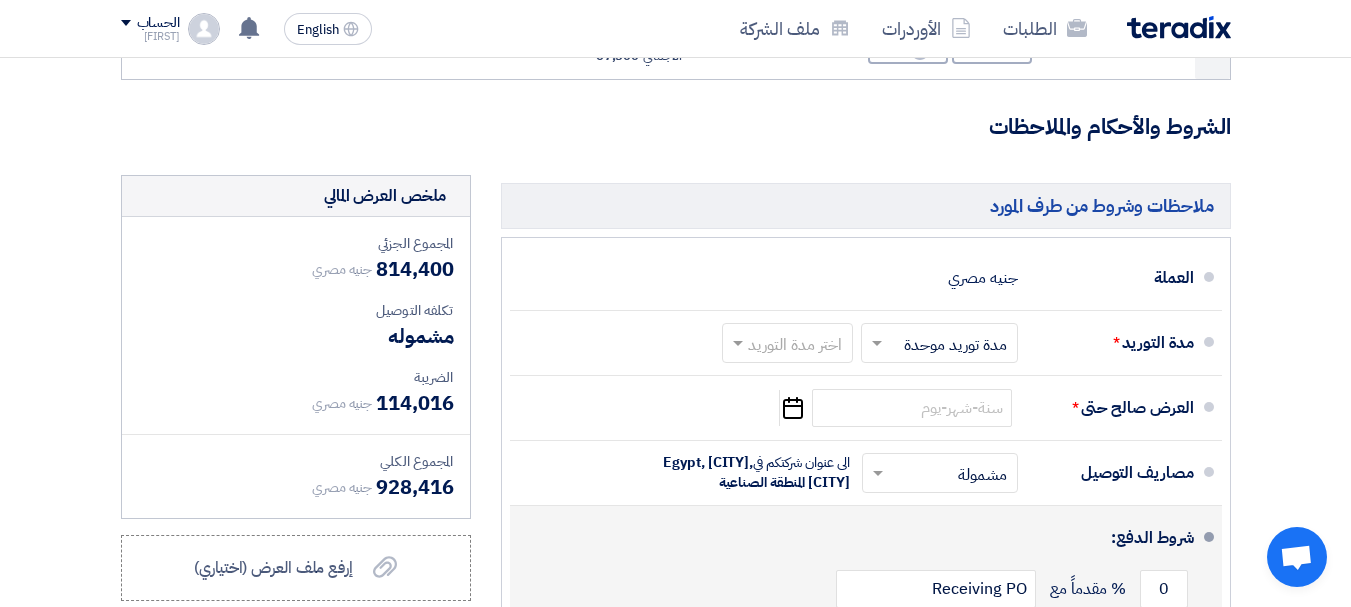 scroll, scrollTop: 1000, scrollLeft: 0, axis: vertical 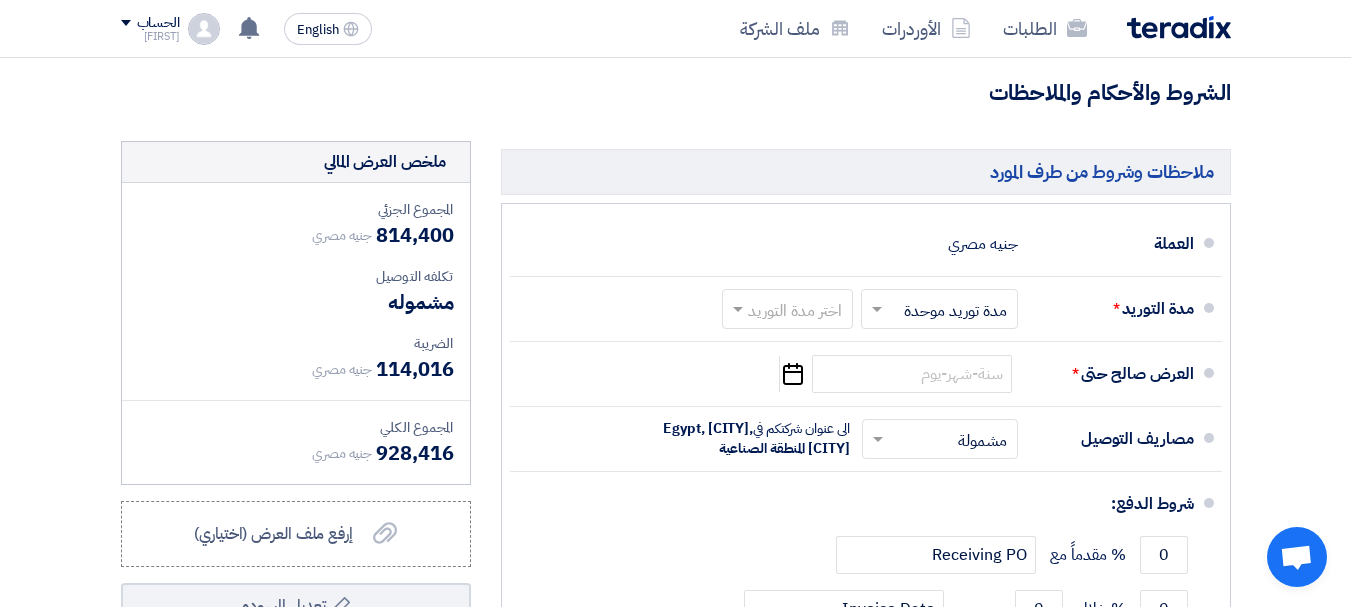 click on "تفاصيل الطلب
#
الكود/الموديل
البيان/الوصف
الكمية/العدد
سعر الوحدة (EGP)
الضرائب
+
'Select taxes...
14% -VAT" 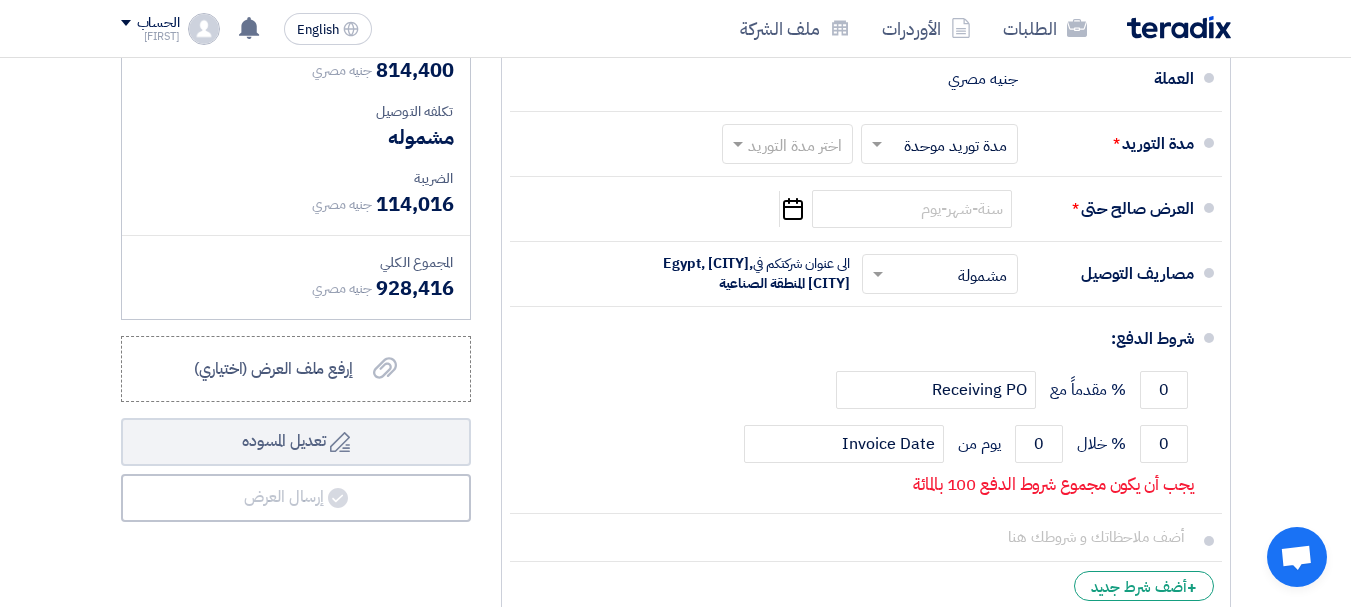 scroll, scrollTop: 1200, scrollLeft: 0, axis: vertical 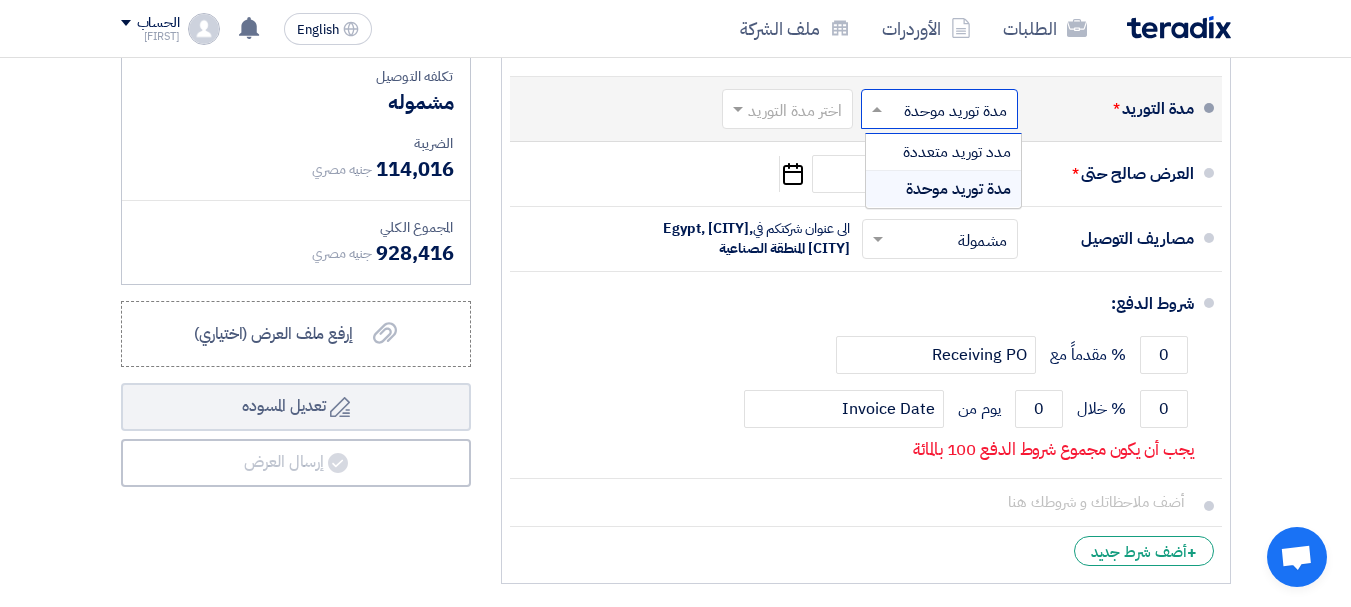 click 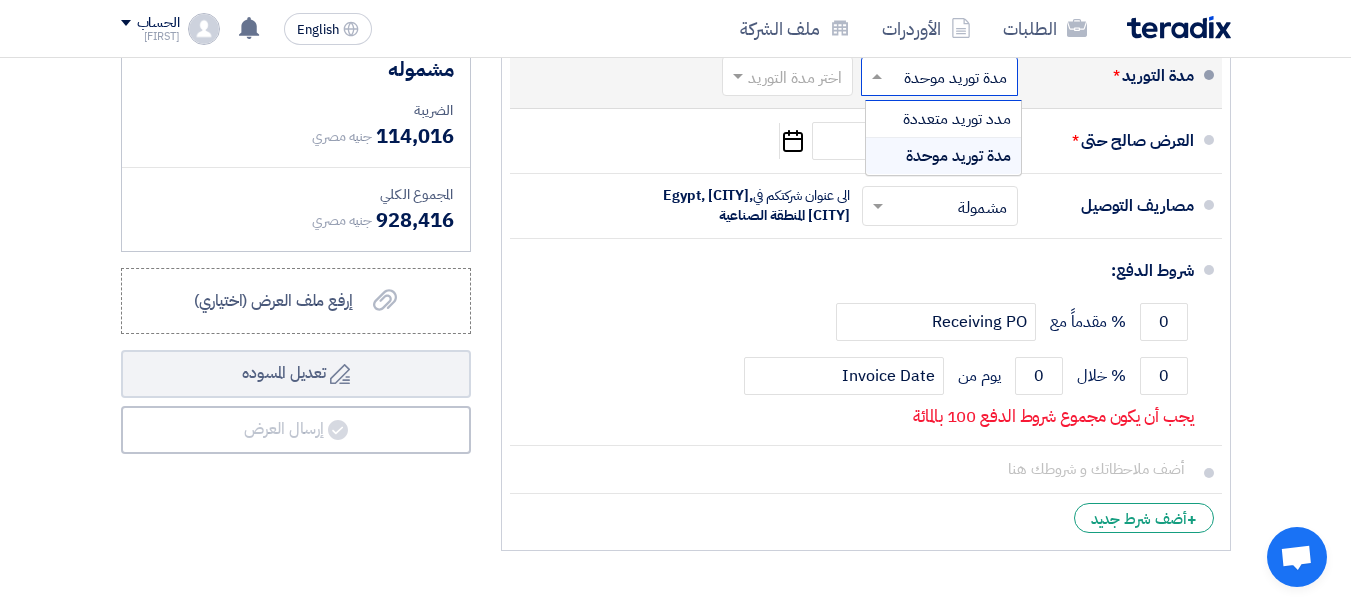 scroll, scrollTop: 1200, scrollLeft: 0, axis: vertical 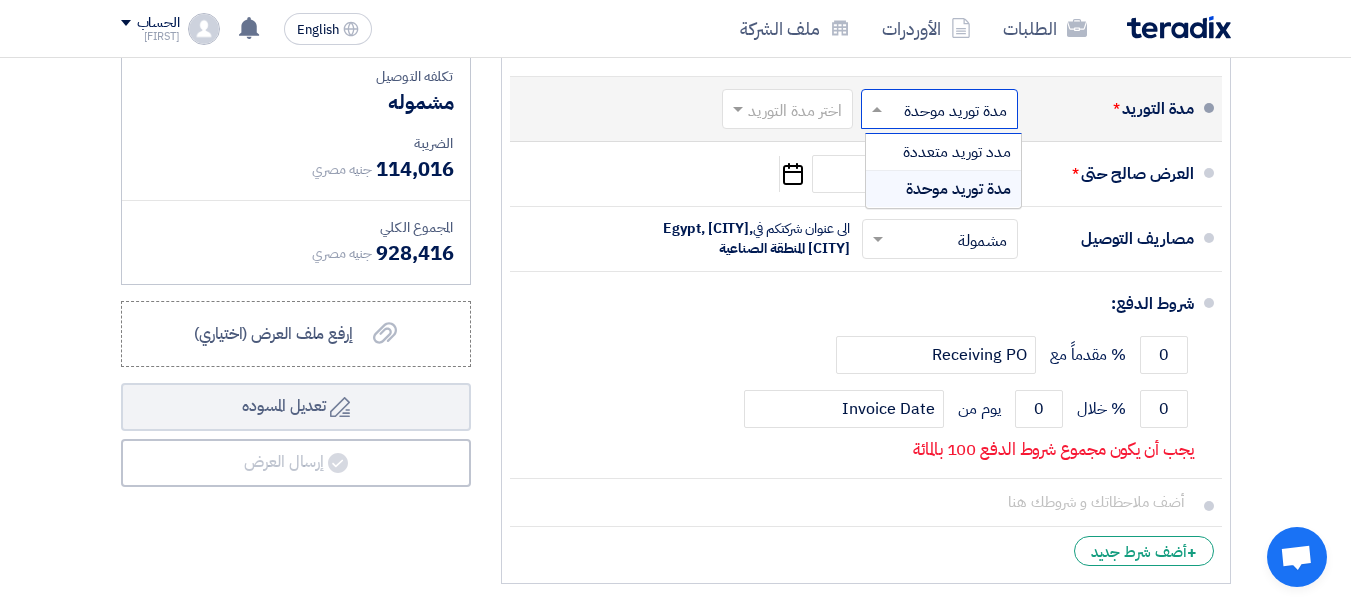 click 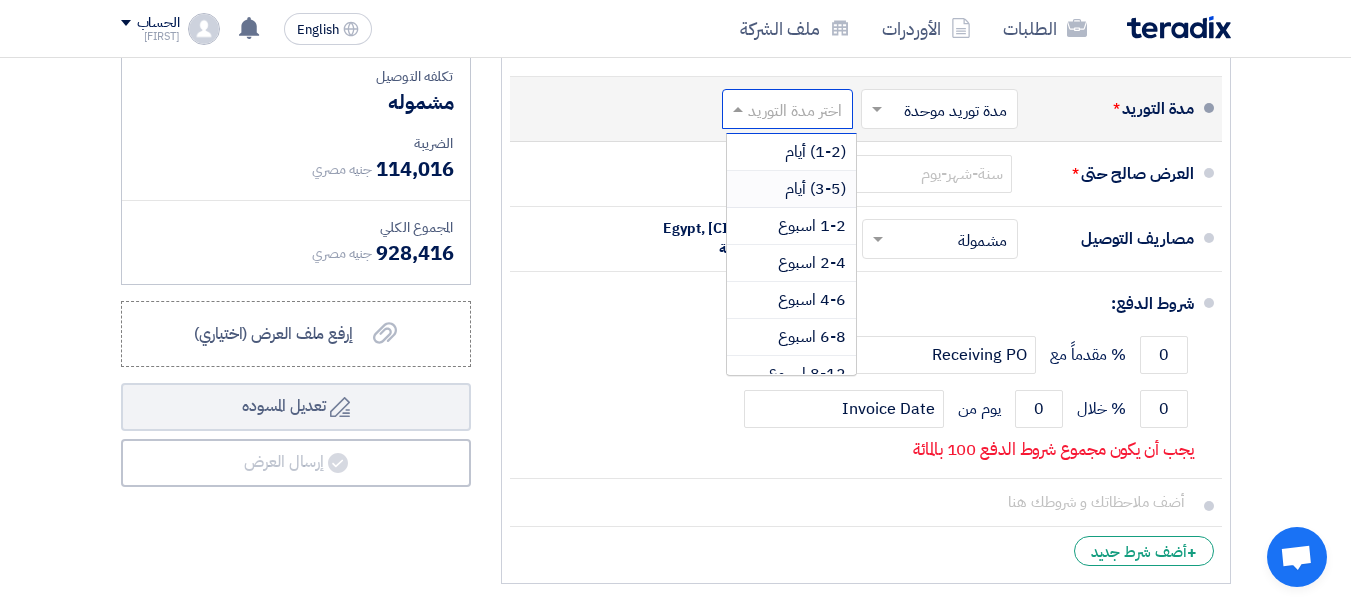 click on "(3-5) أيام" at bounding box center (815, 189) 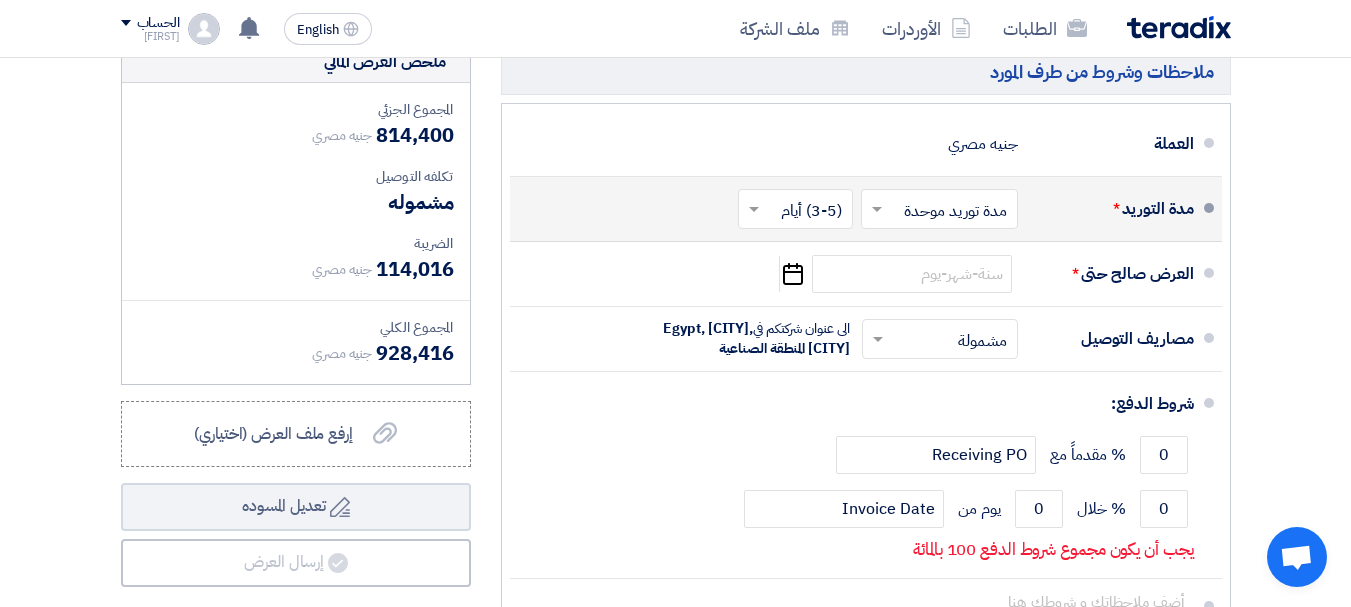 scroll, scrollTop: 1200, scrollLeft: 0, axis: vertical 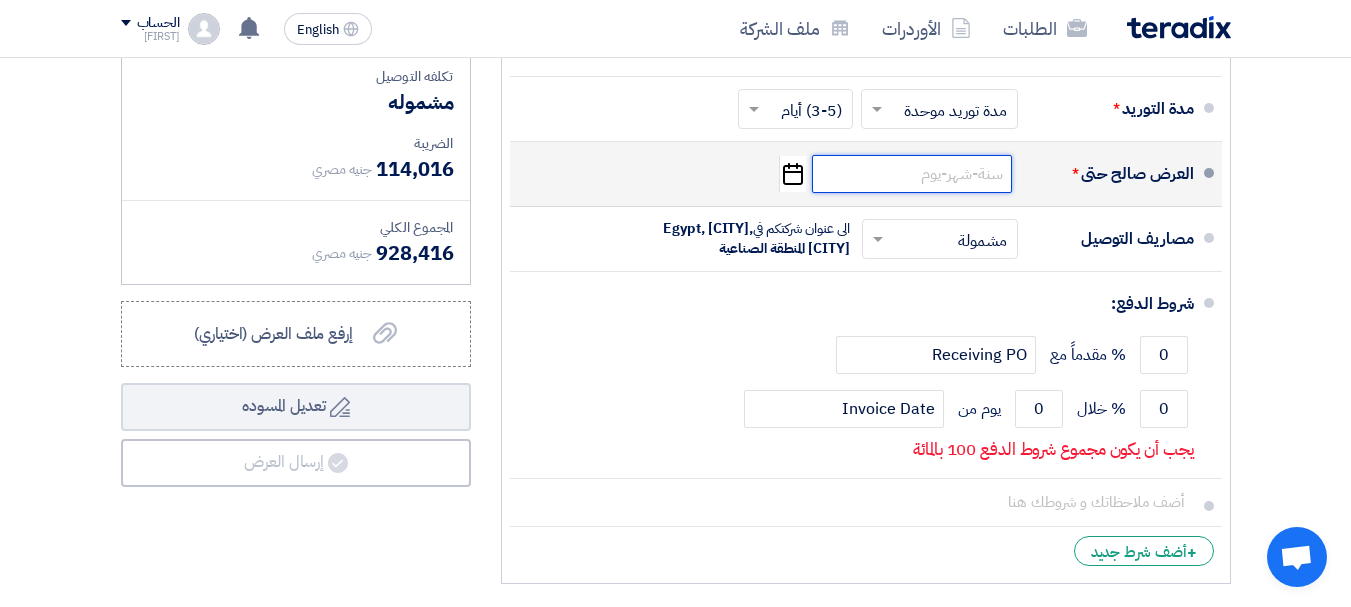 click 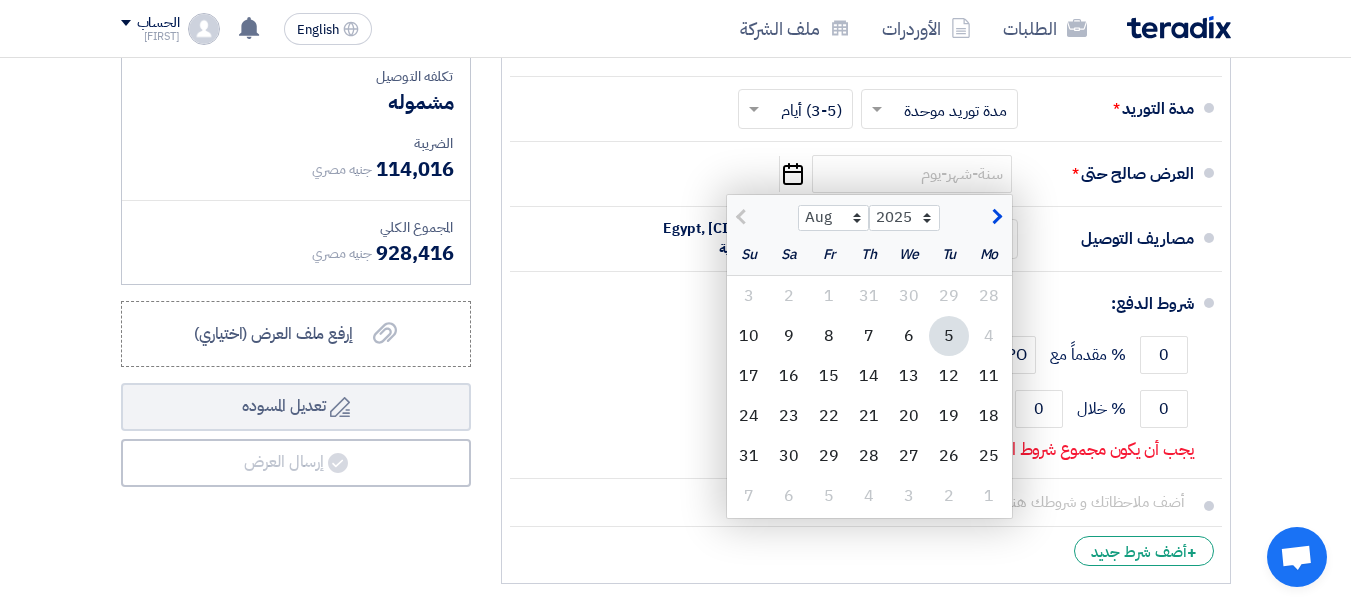 click on "ملاحظات وشروط من طرف المورد
العملة
جنيه مصري
مدة التوريد  *
اختر مدة التوريد
×
×" 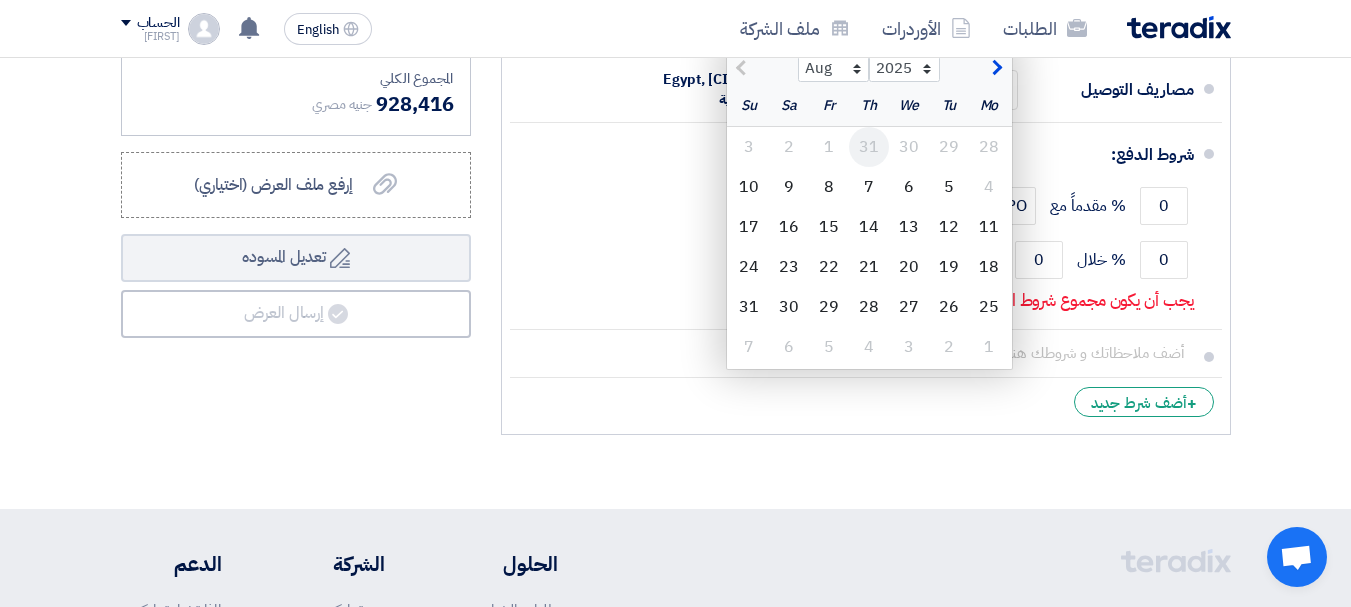 scroll, scrollTop: 1300, scrollLeft: 0, axis: vertical 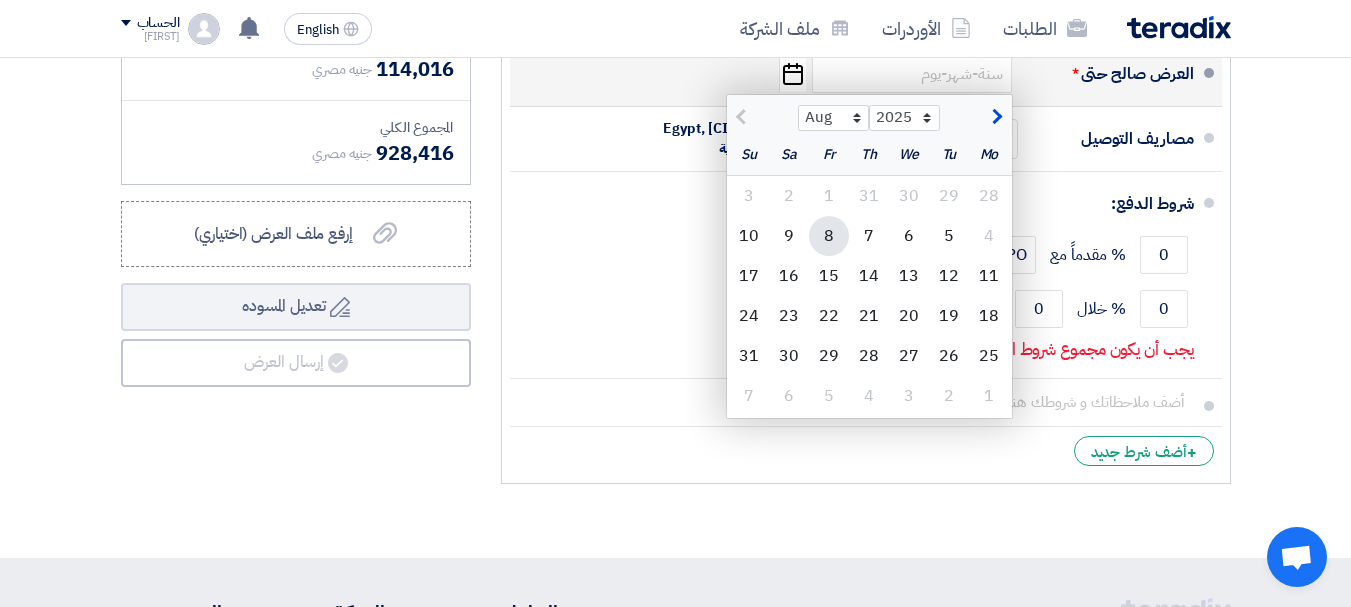 click on "8" 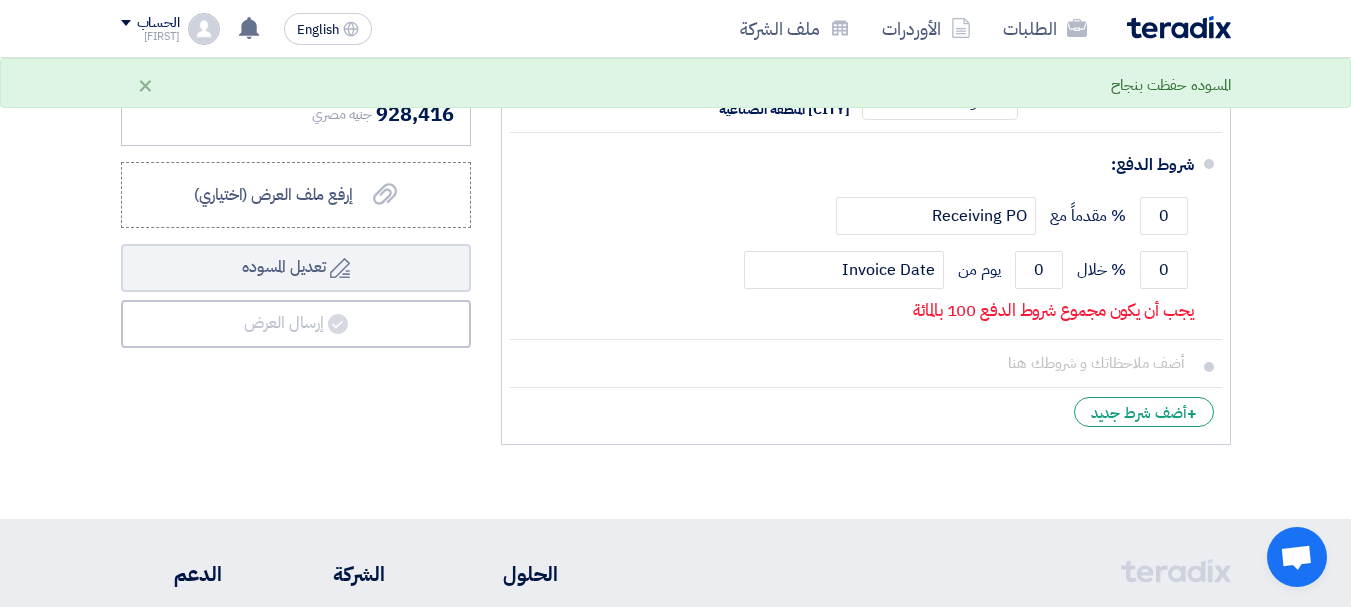 scroll, scrollTop: 1400, scrollLeft: 0, axis: vertical 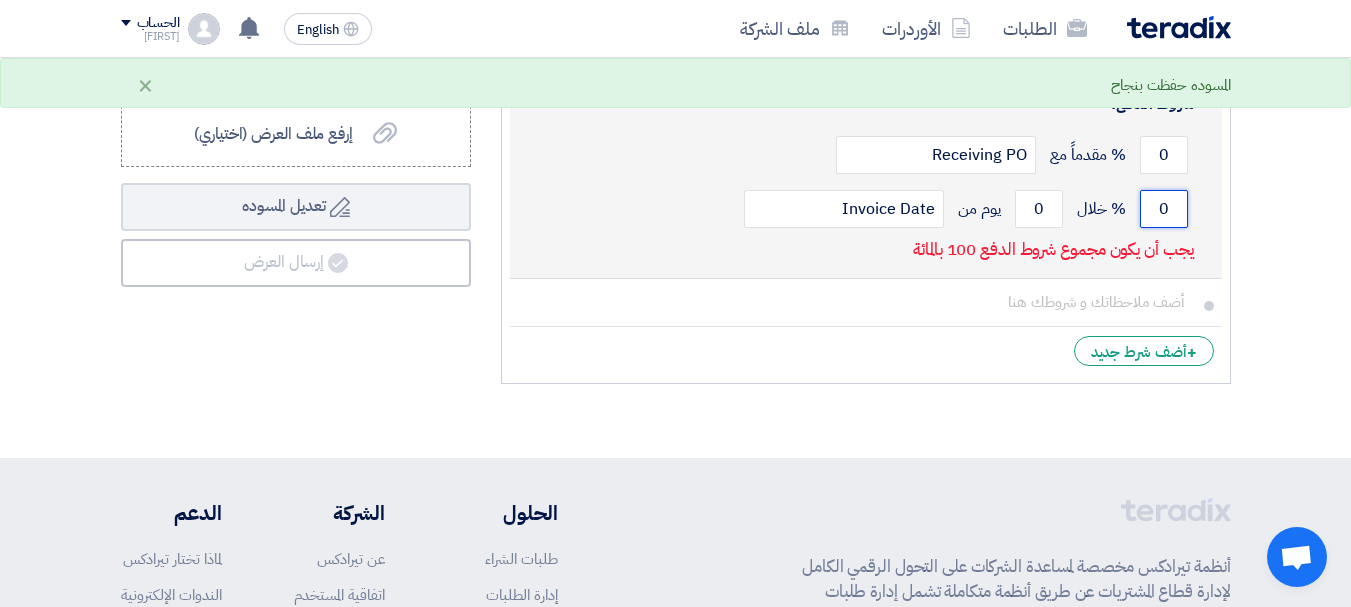 click on "0" 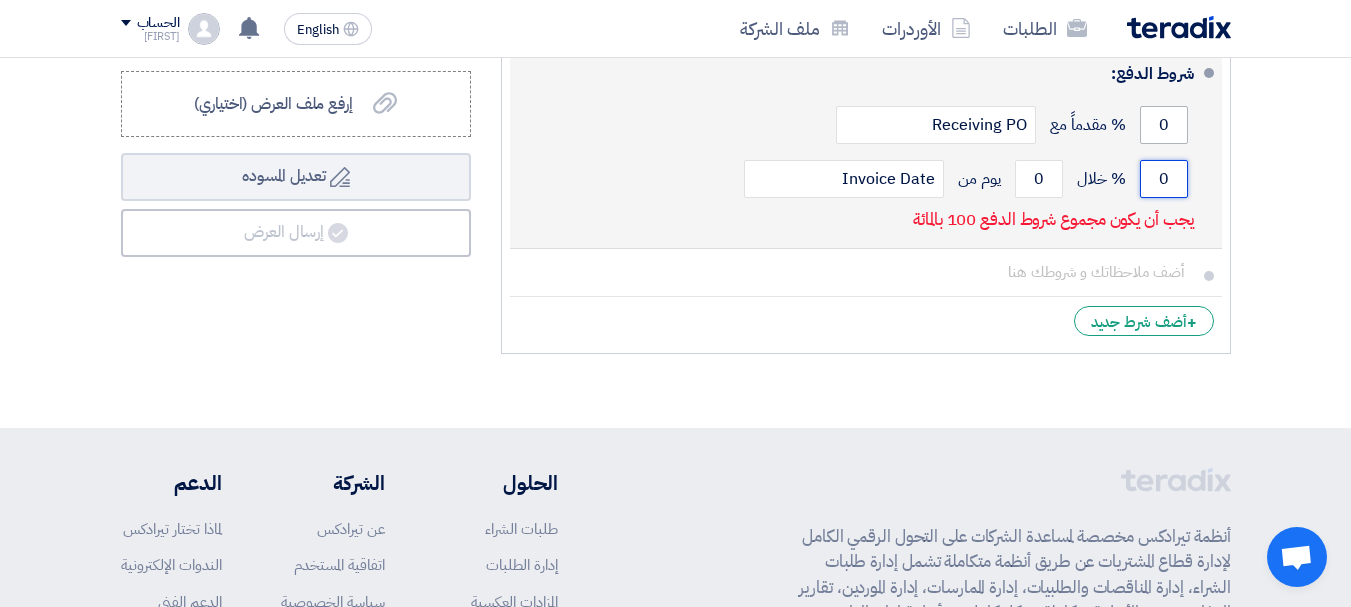 scroll, scrollTop: 1400, scrollLeft: 0, axis: vertical 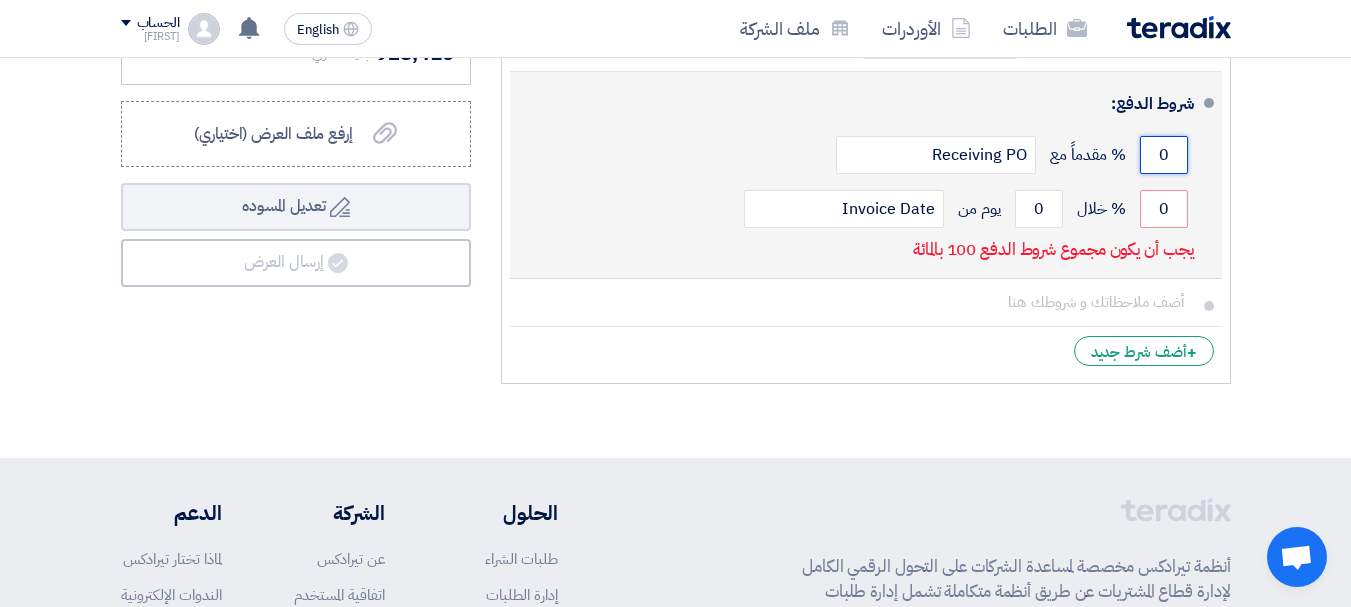 click on "0" 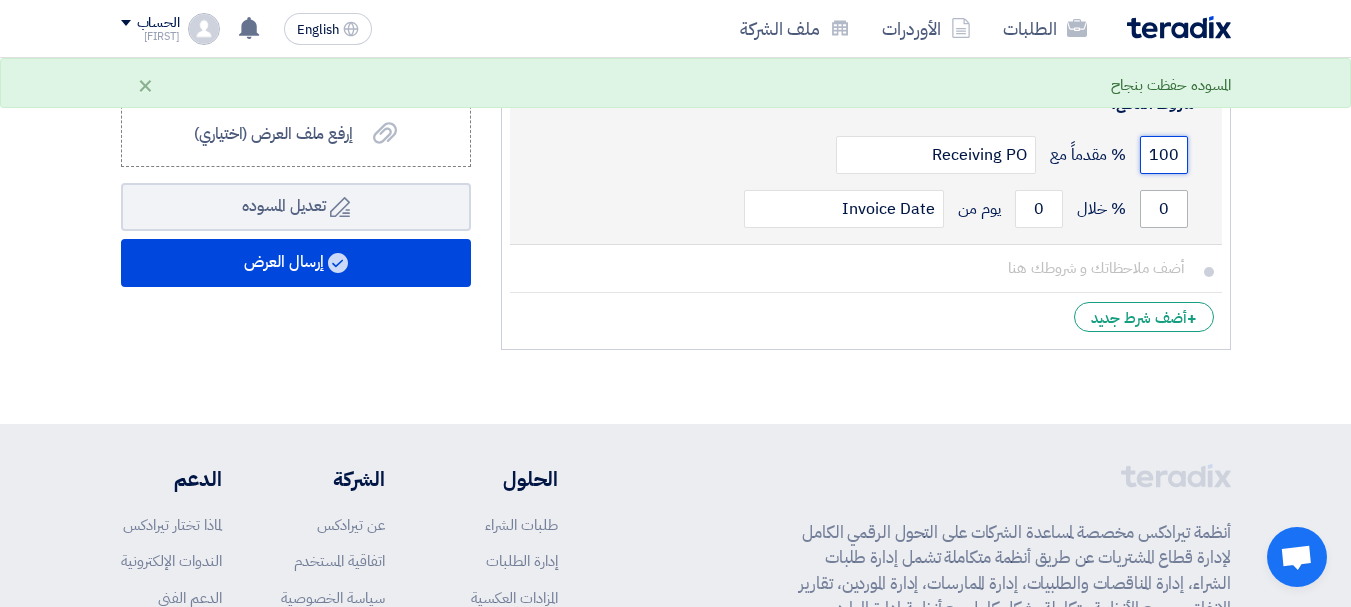 type on "100" 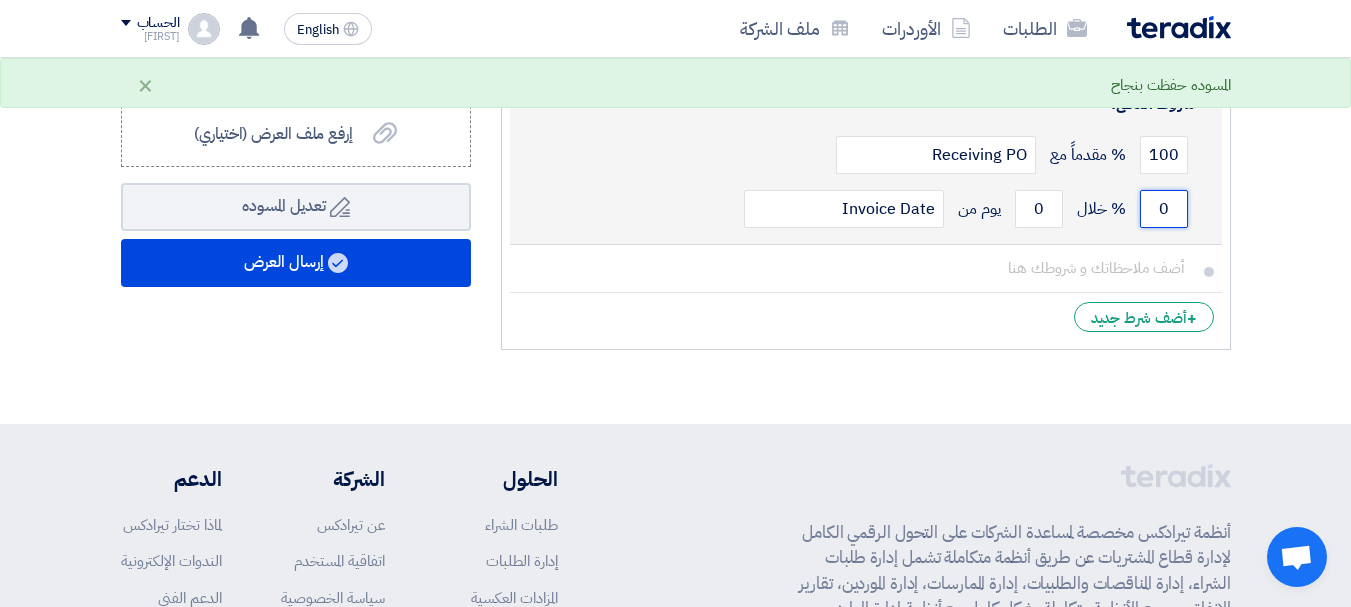 click on "0" 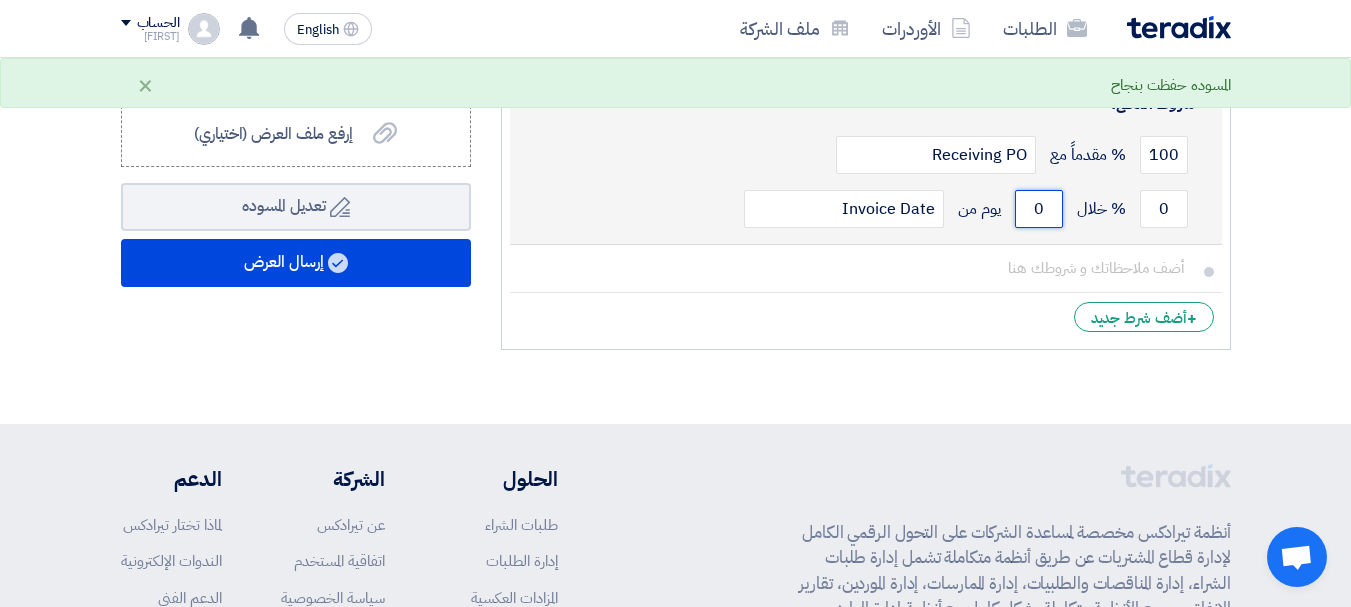 click on "0" 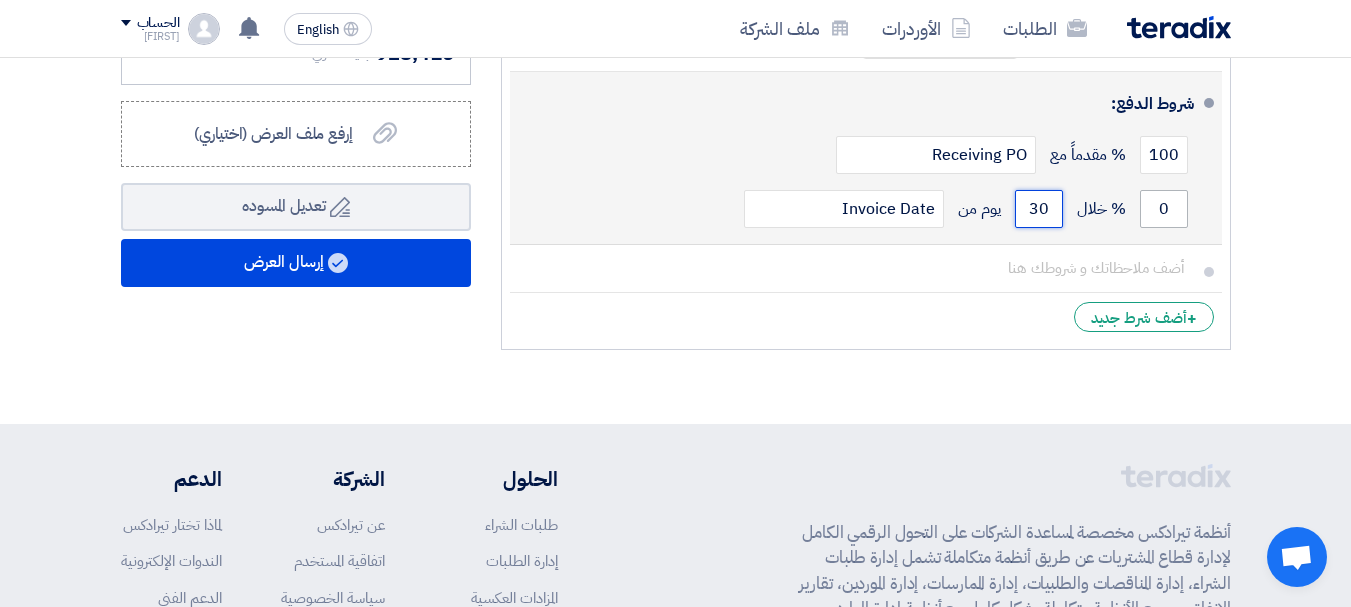 type on "30" 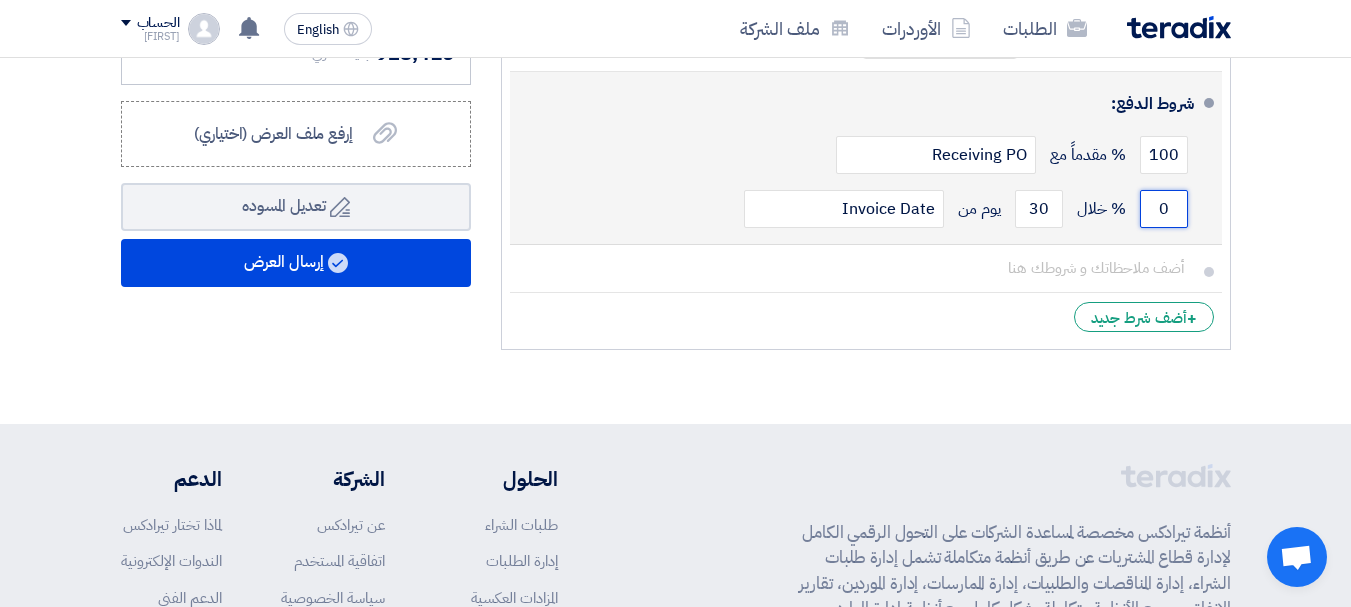 click on "0" 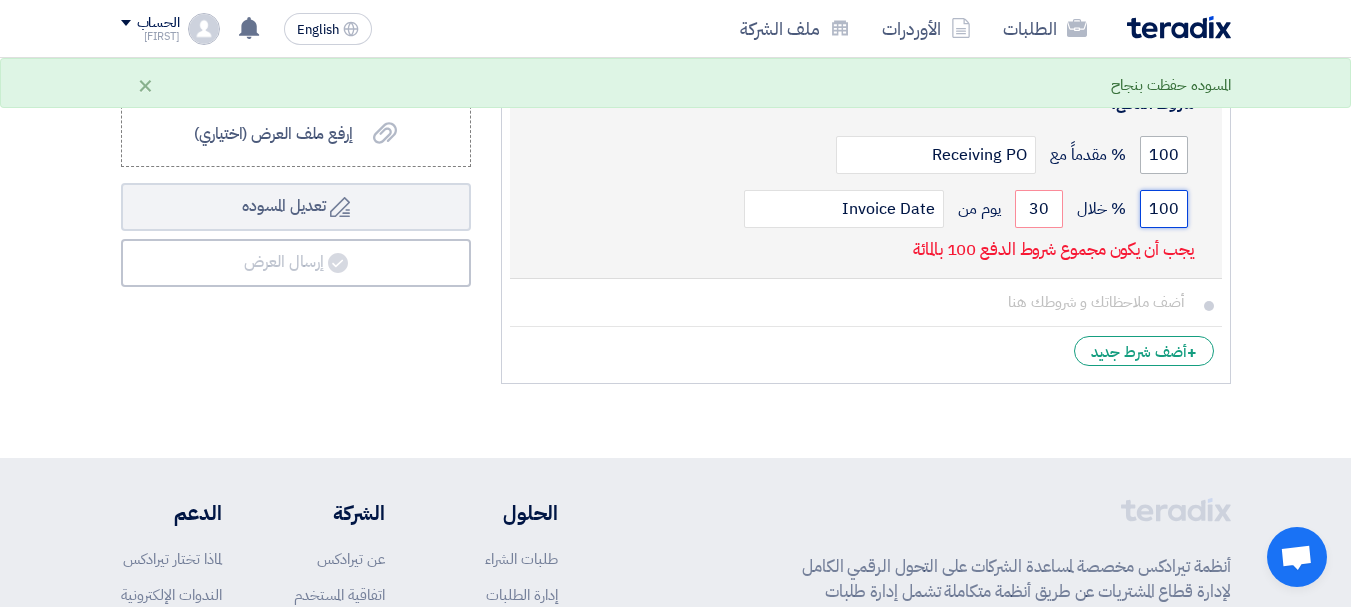 type on "100" 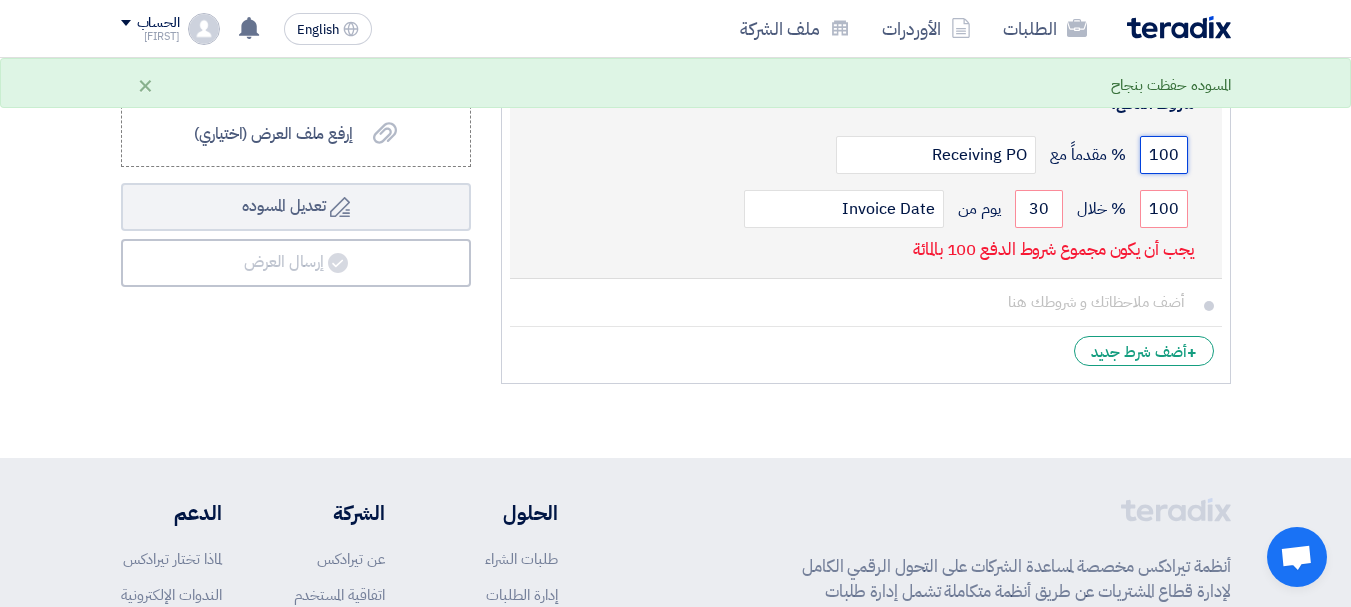 click on "100" 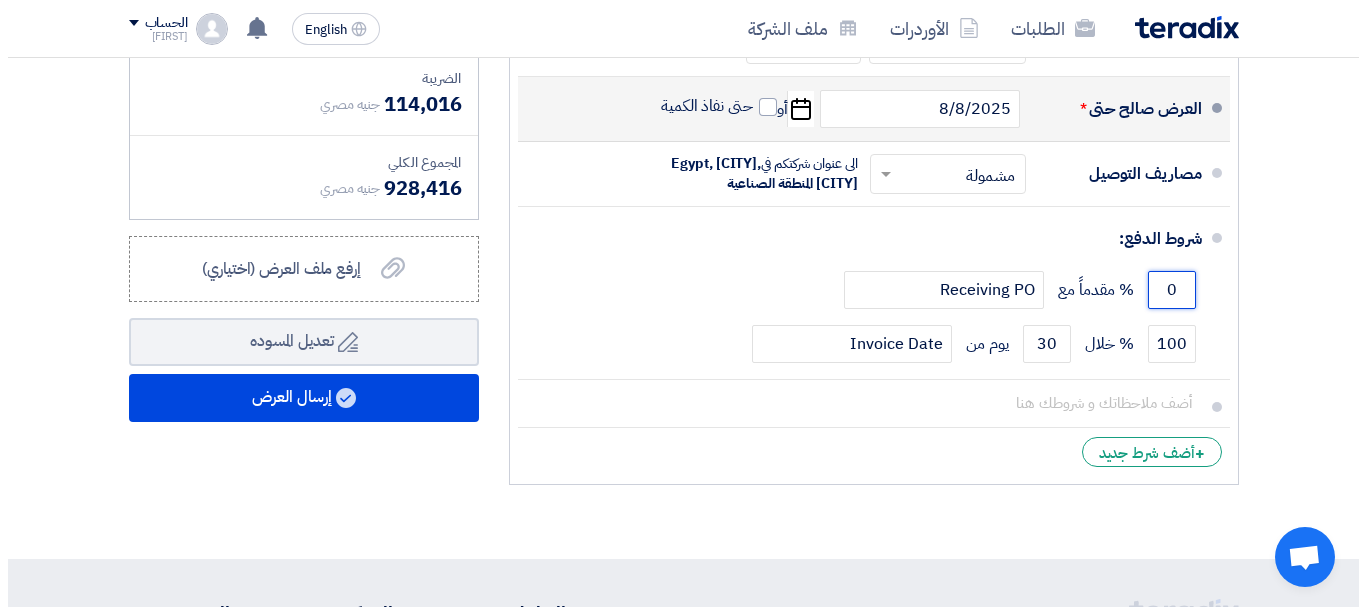 scroll, scrollTop: 1300, scrollLeft: 0, axis: vertical 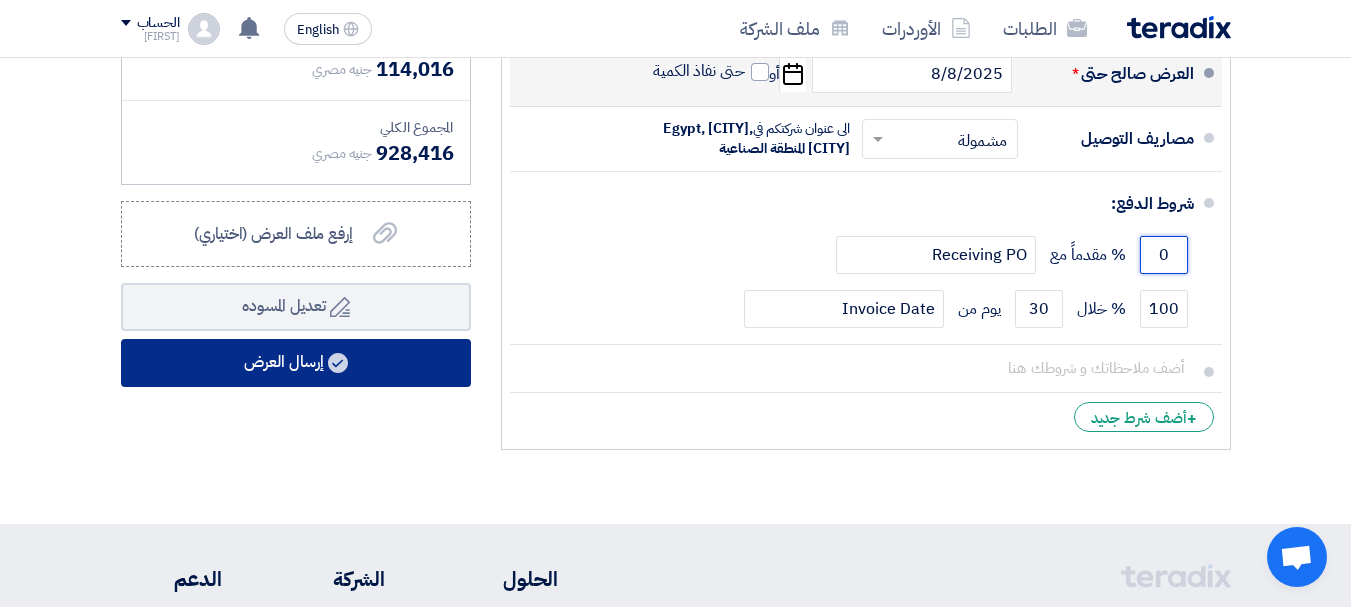 type on "0" 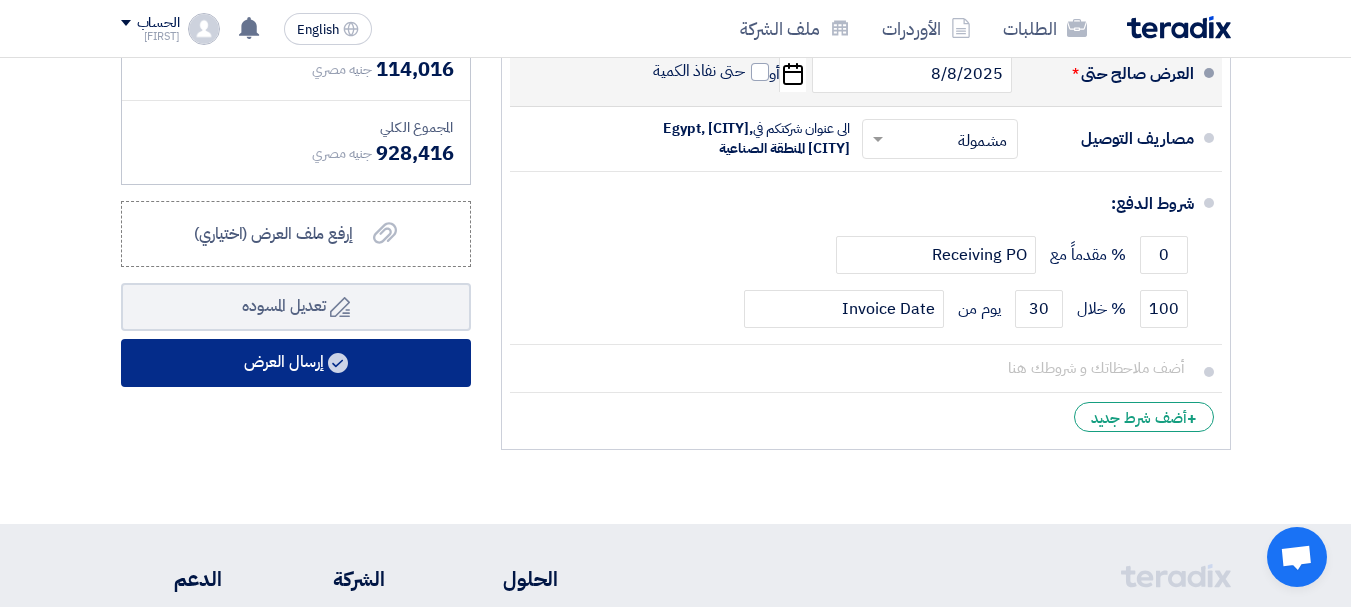 click 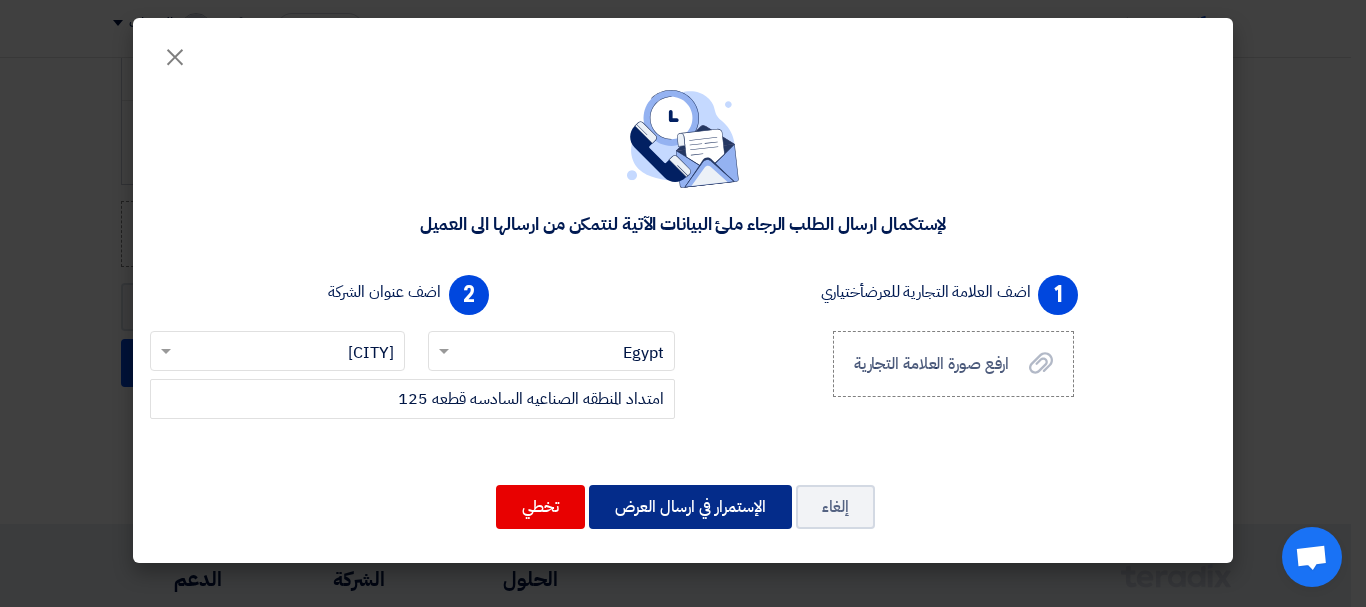 click on "الإستمرار في ارسال العرض" 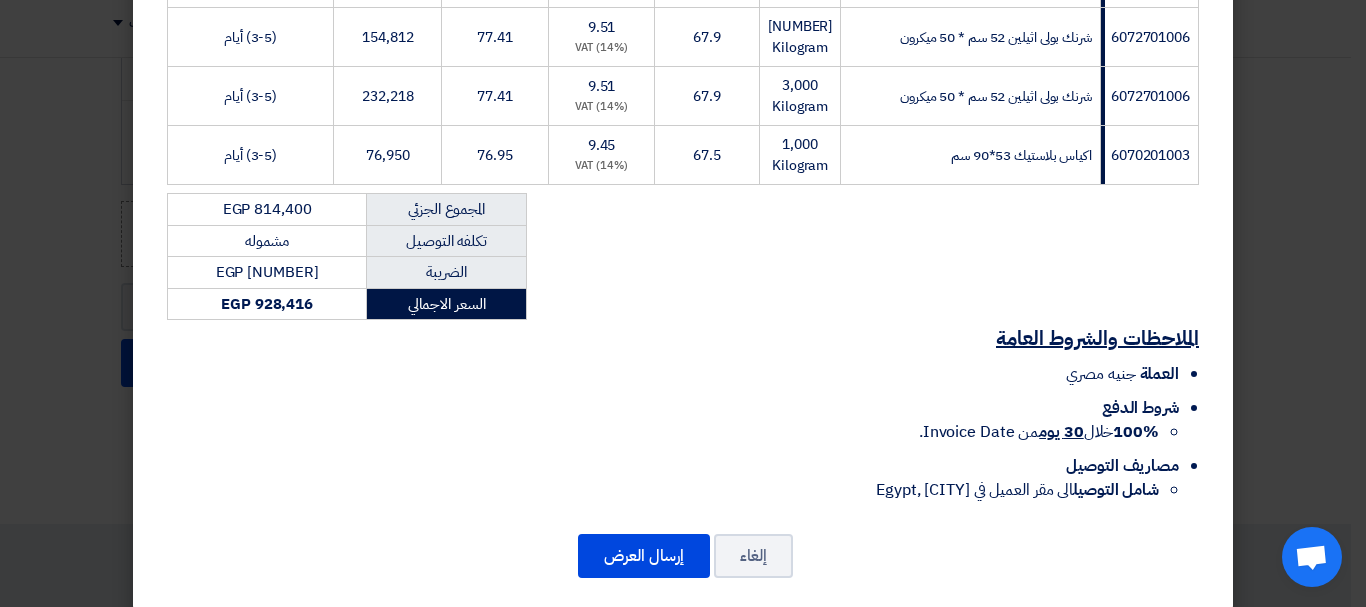 scroll, scrollTop: 513, scrollLeft: 0, axis: vertical 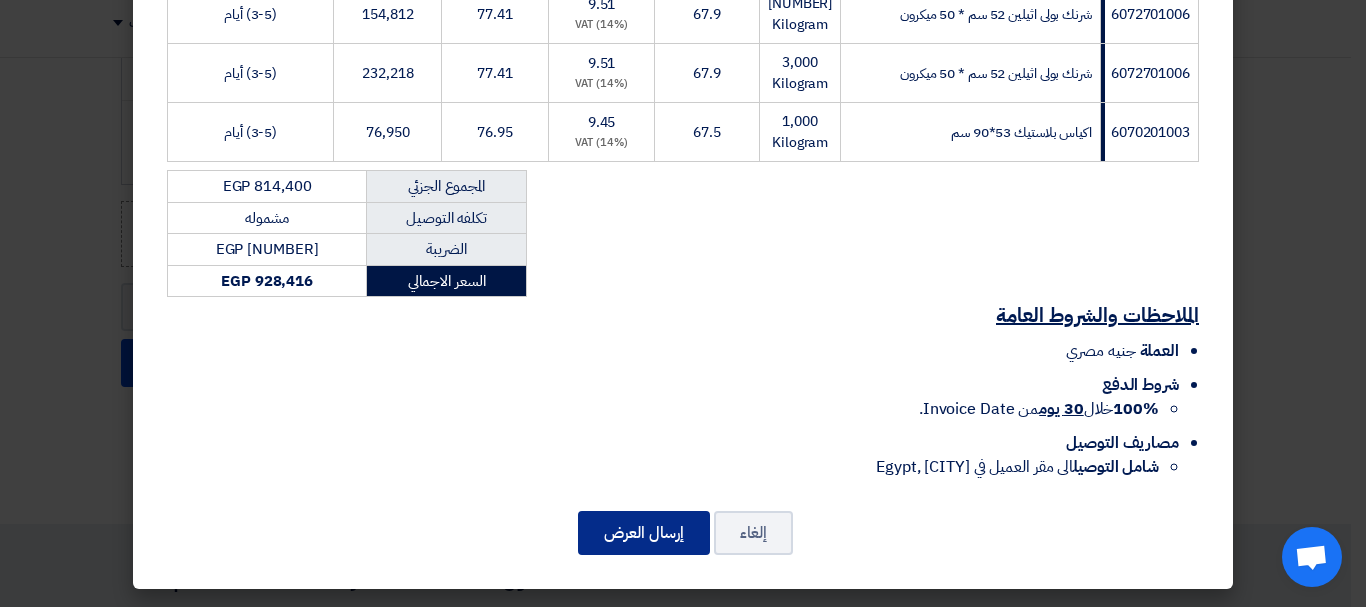 click on "إرسال العرض" 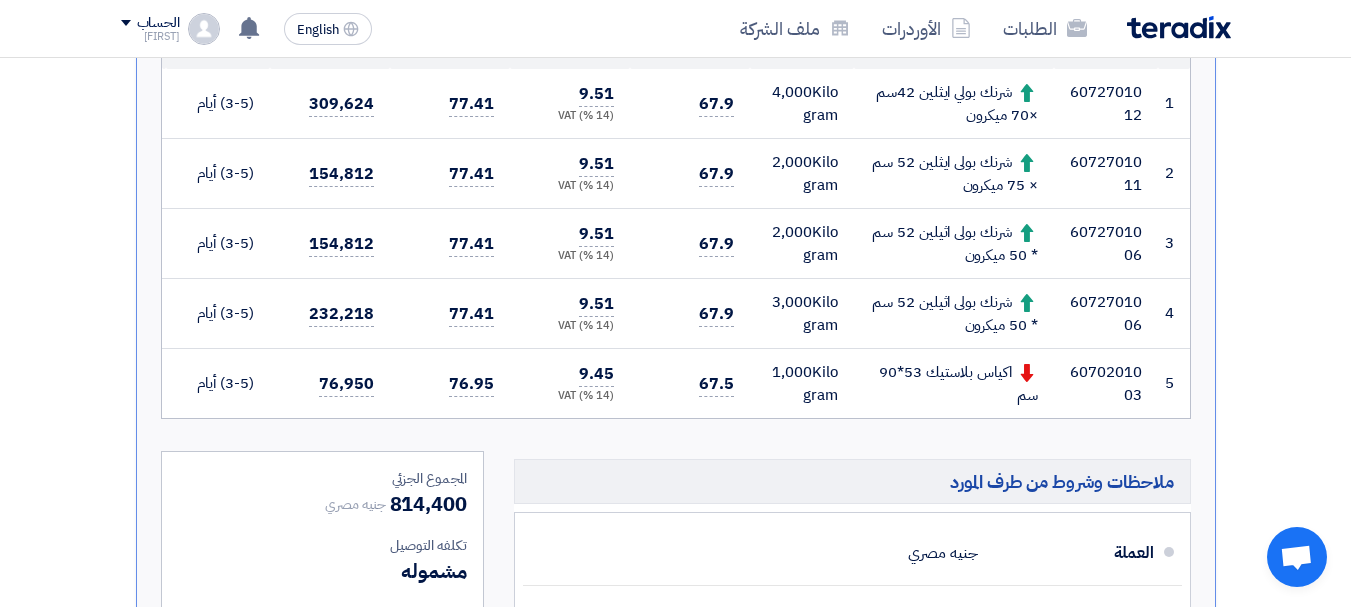 scroll, scrollTop: 917, scrollLeft: 0, axis: vertical 